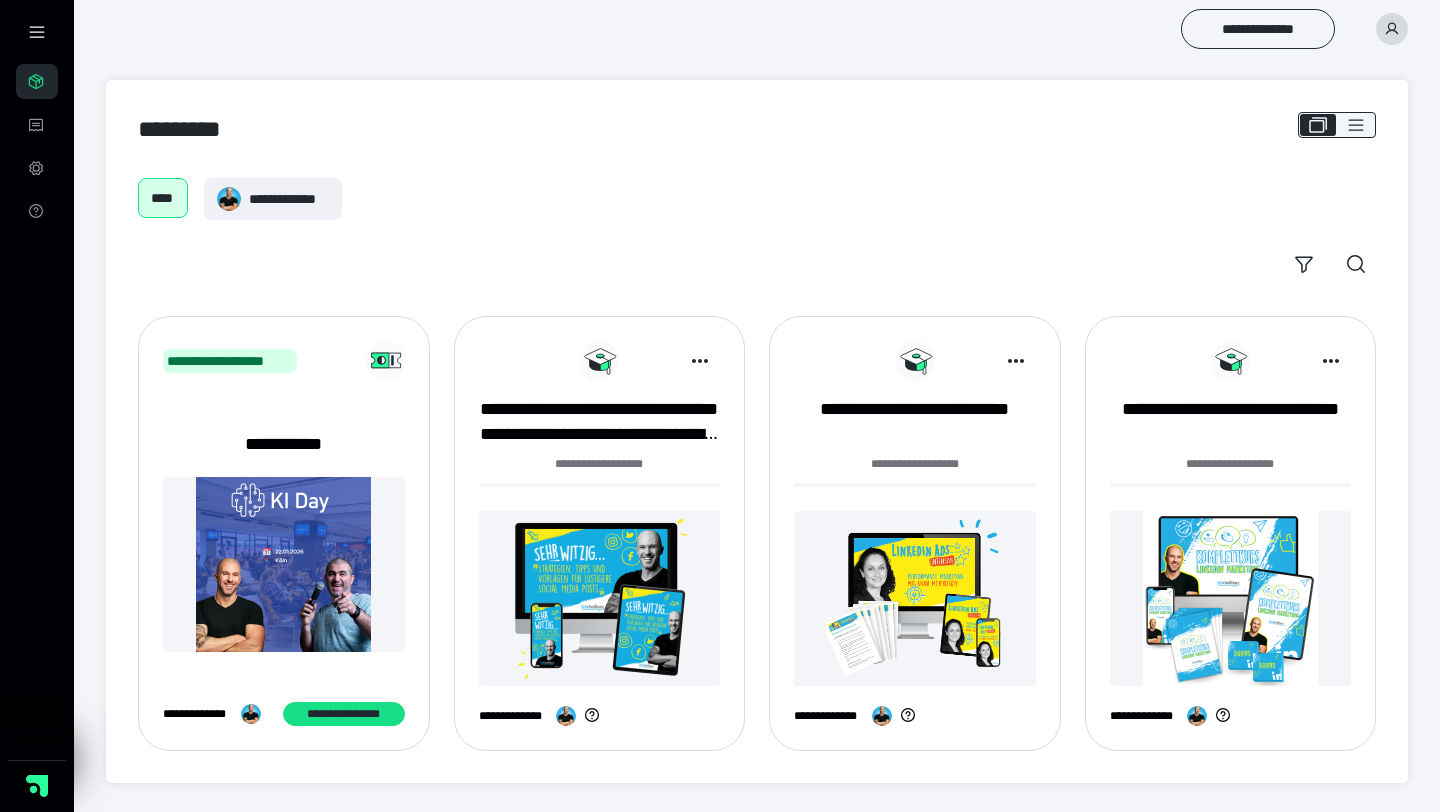 scroll, scrollTop: 0, scrollLeft: 0, axis: both 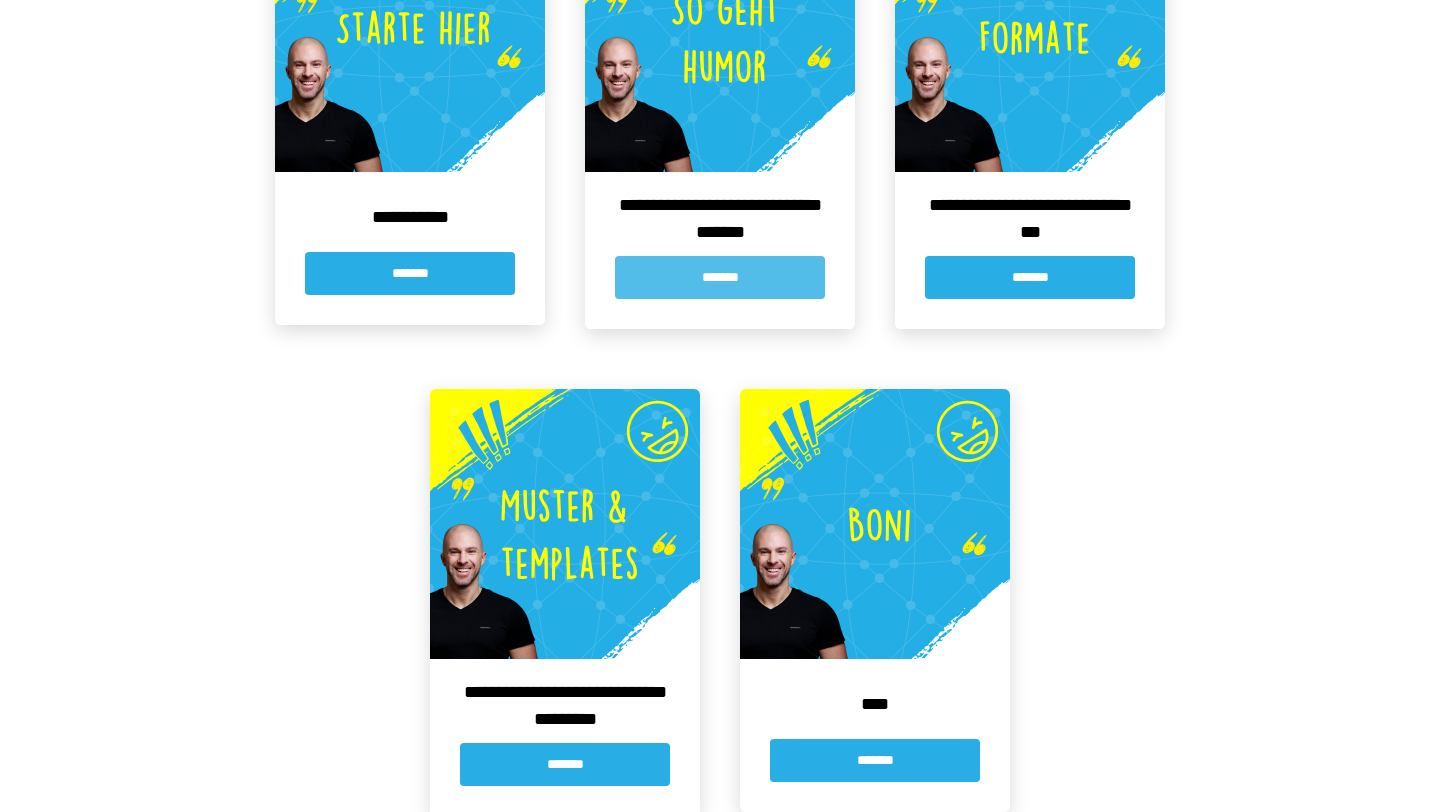 click on "*******" at bounding box center (720, 277) 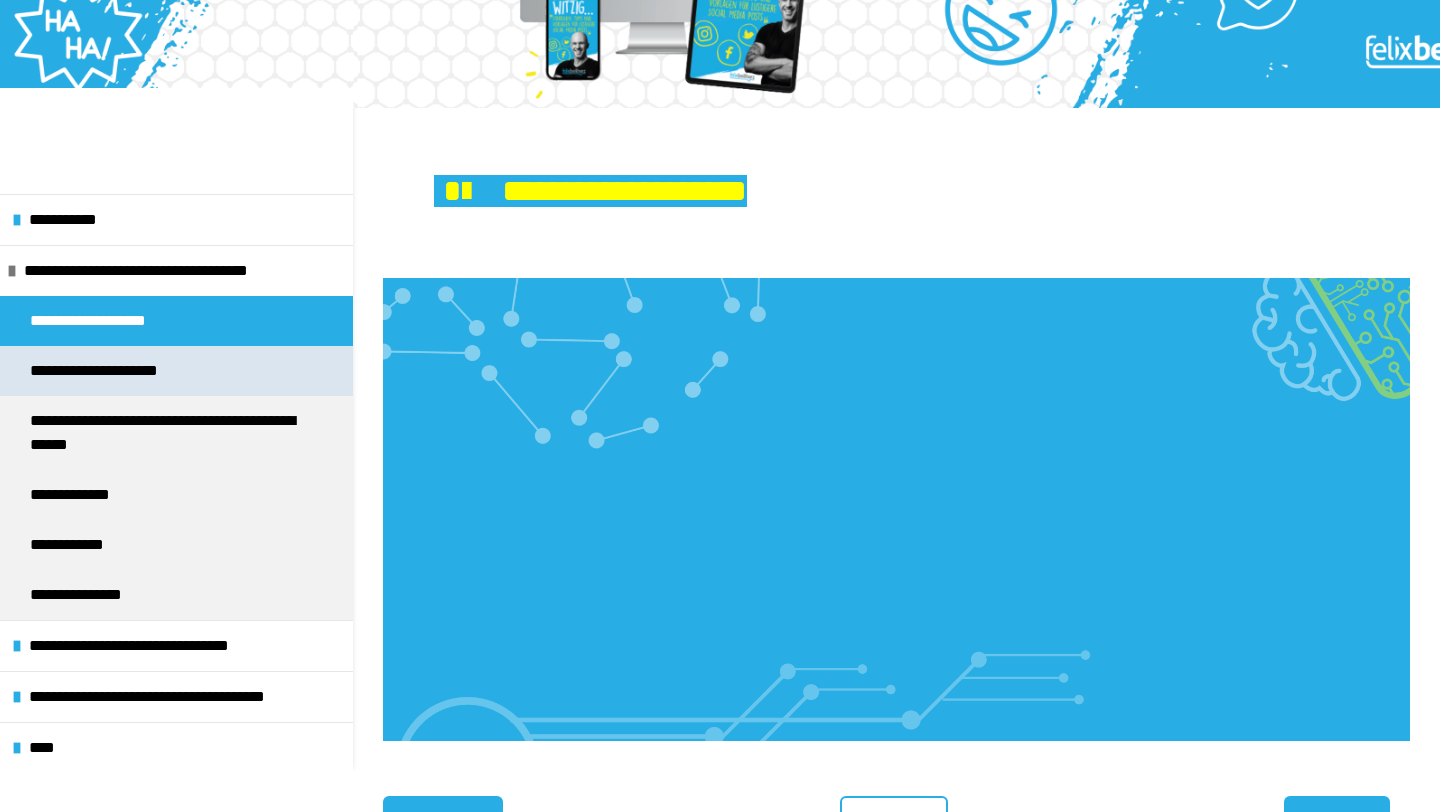 scroll, scrollTop: 173, scrollLeft: 0, axis: vertical 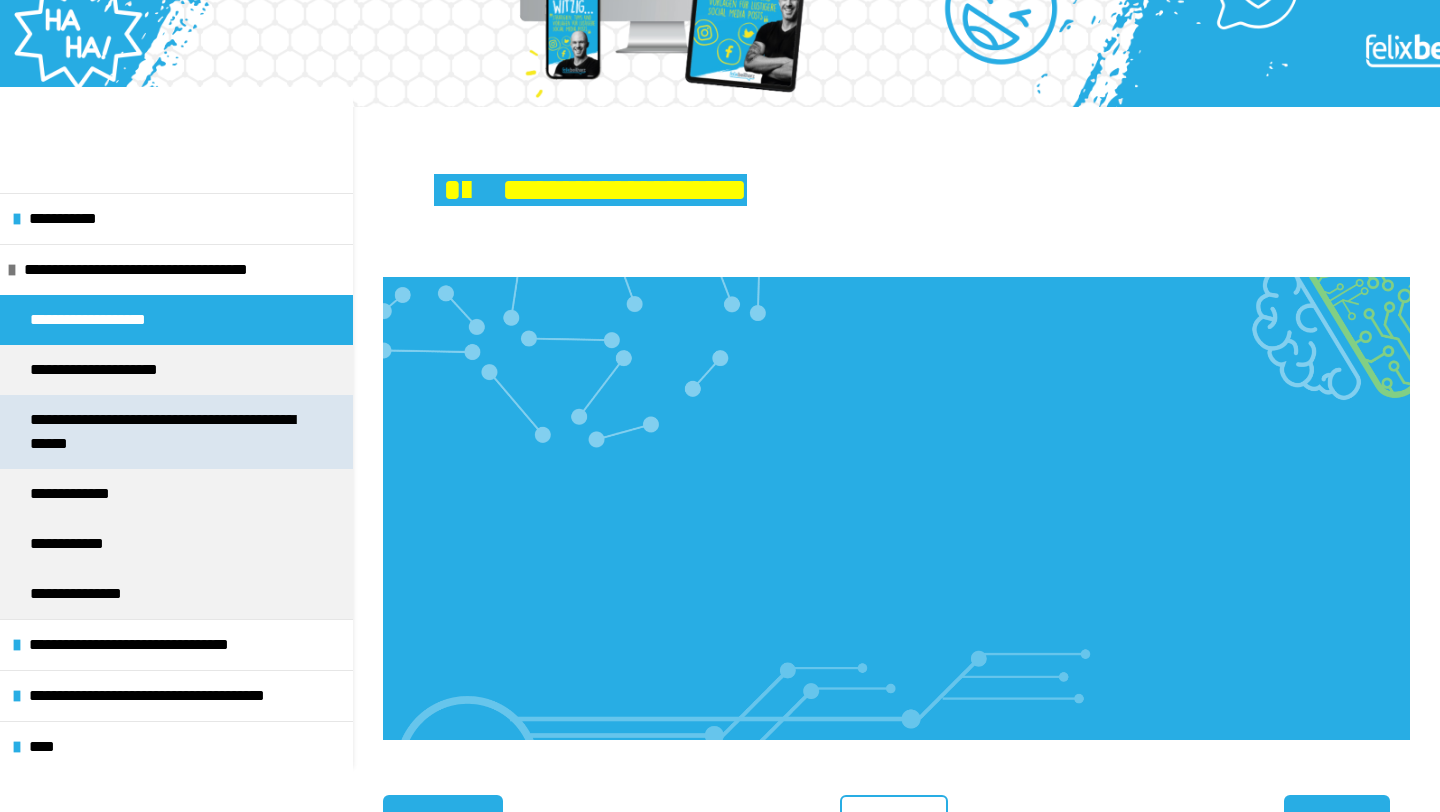 click on "**********" at bounding box center (168, 432) 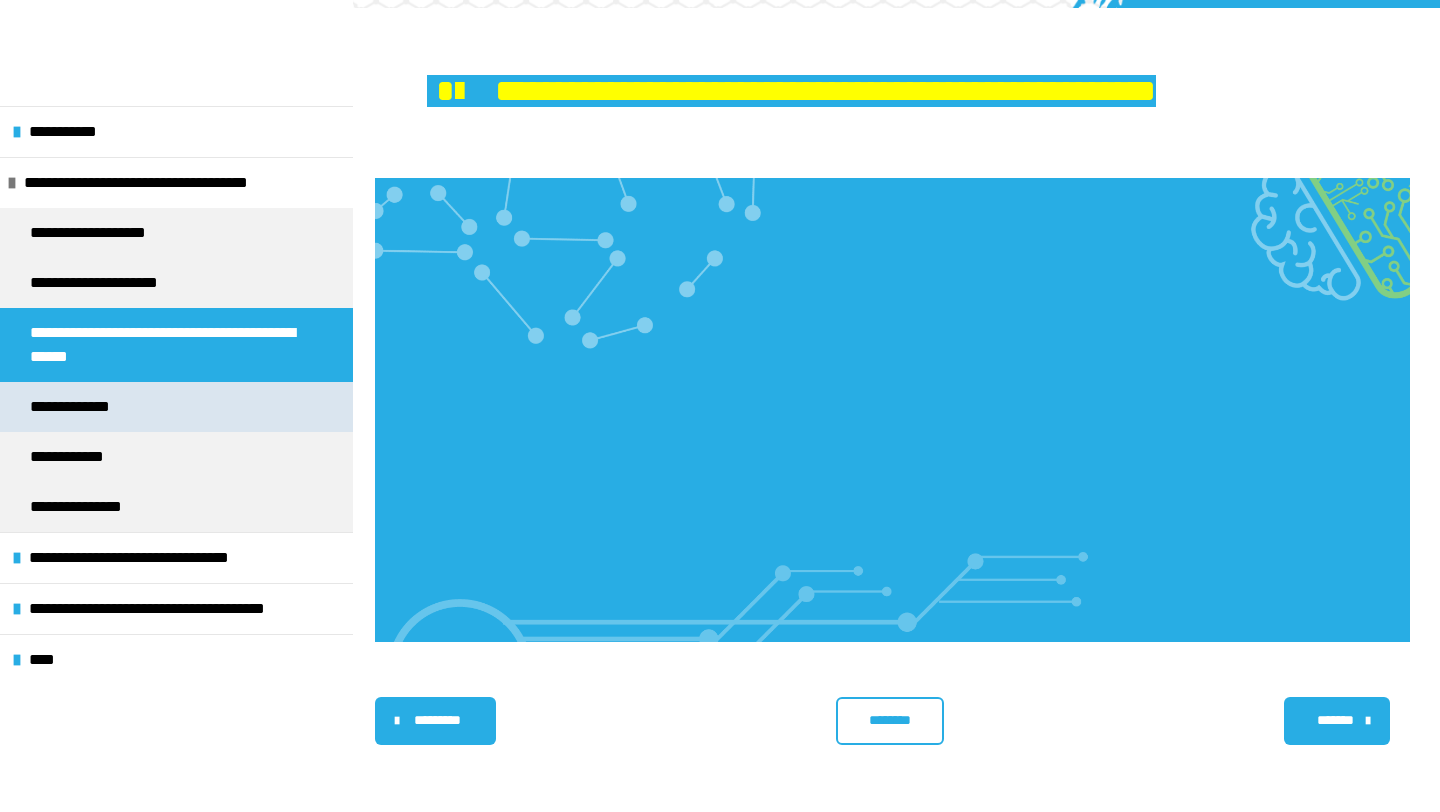 scroll, scrollTop: 282, scrollLeft: 0, axis: vertical 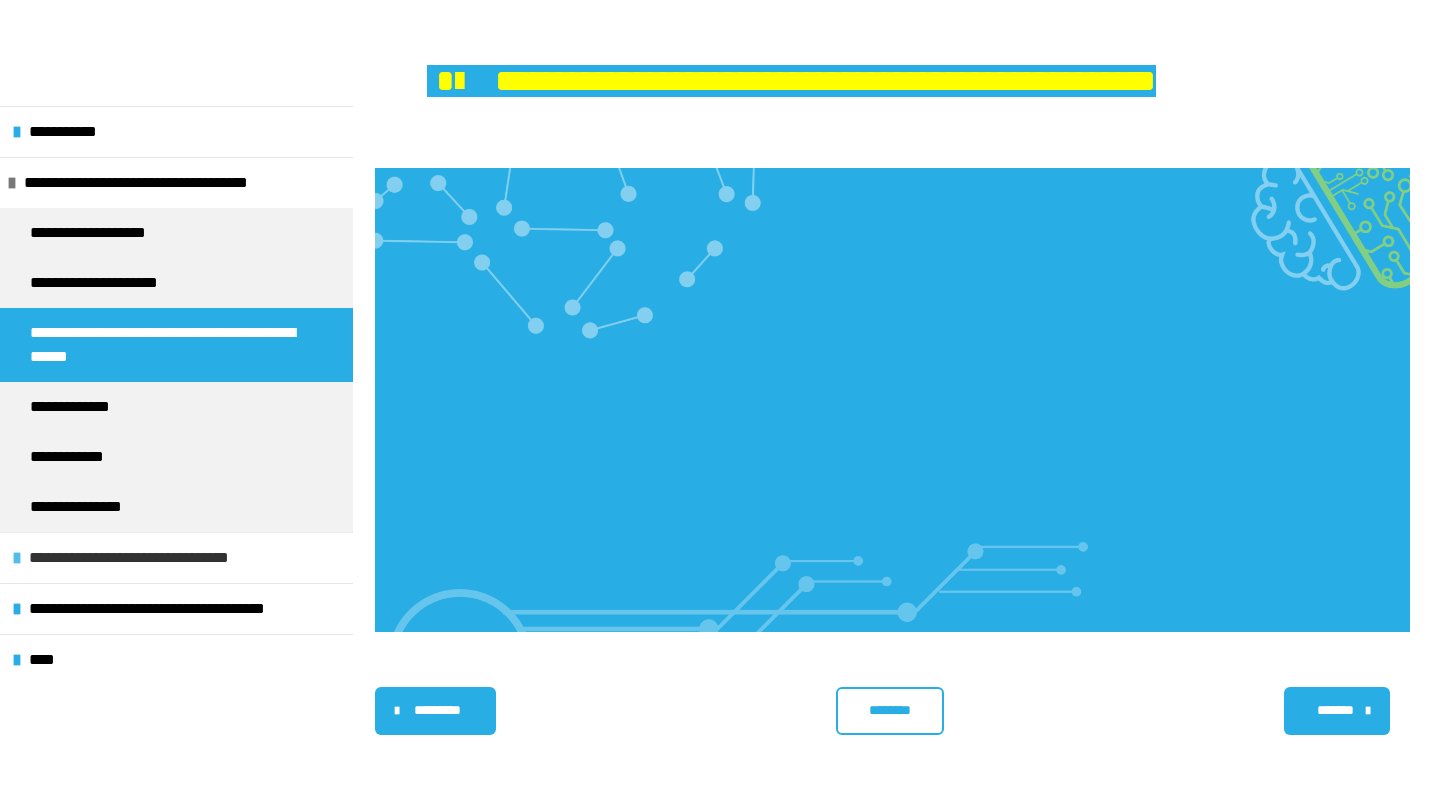 click on "**********" at bounding box center (160, 558) 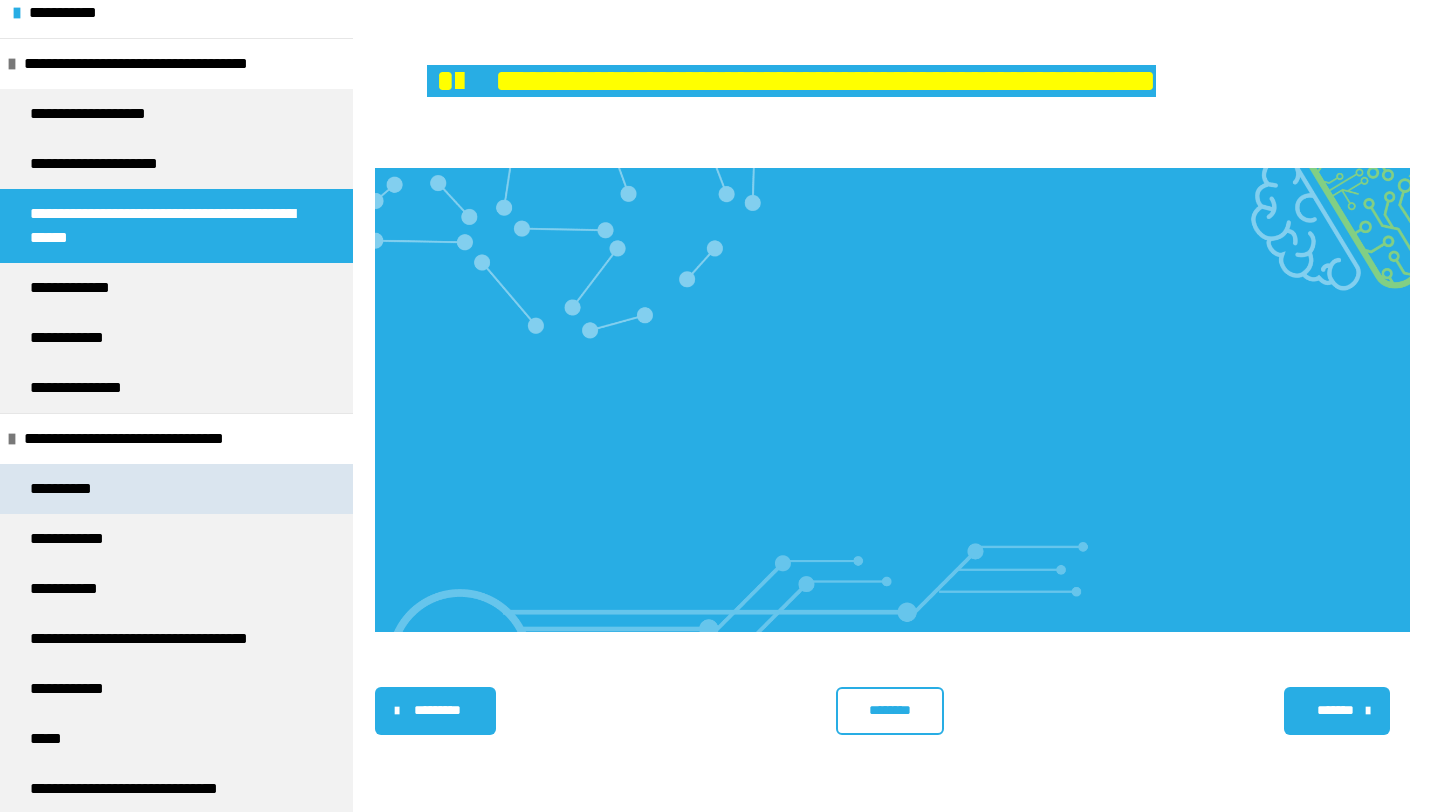 scroll, scrollTop: 121, scrollLeft: 0, axis: vertical 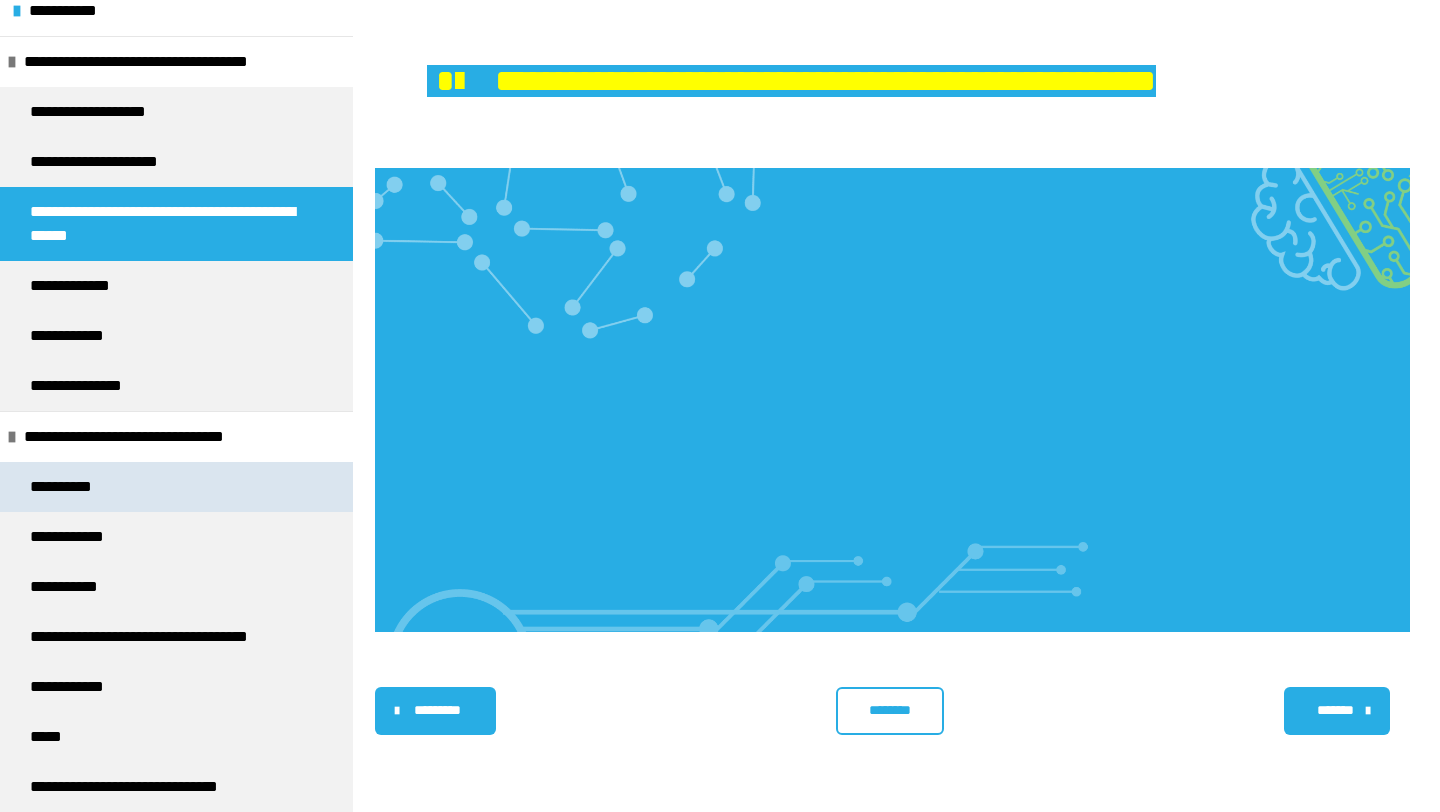 click on "**********" at bounding box center (176, 487) 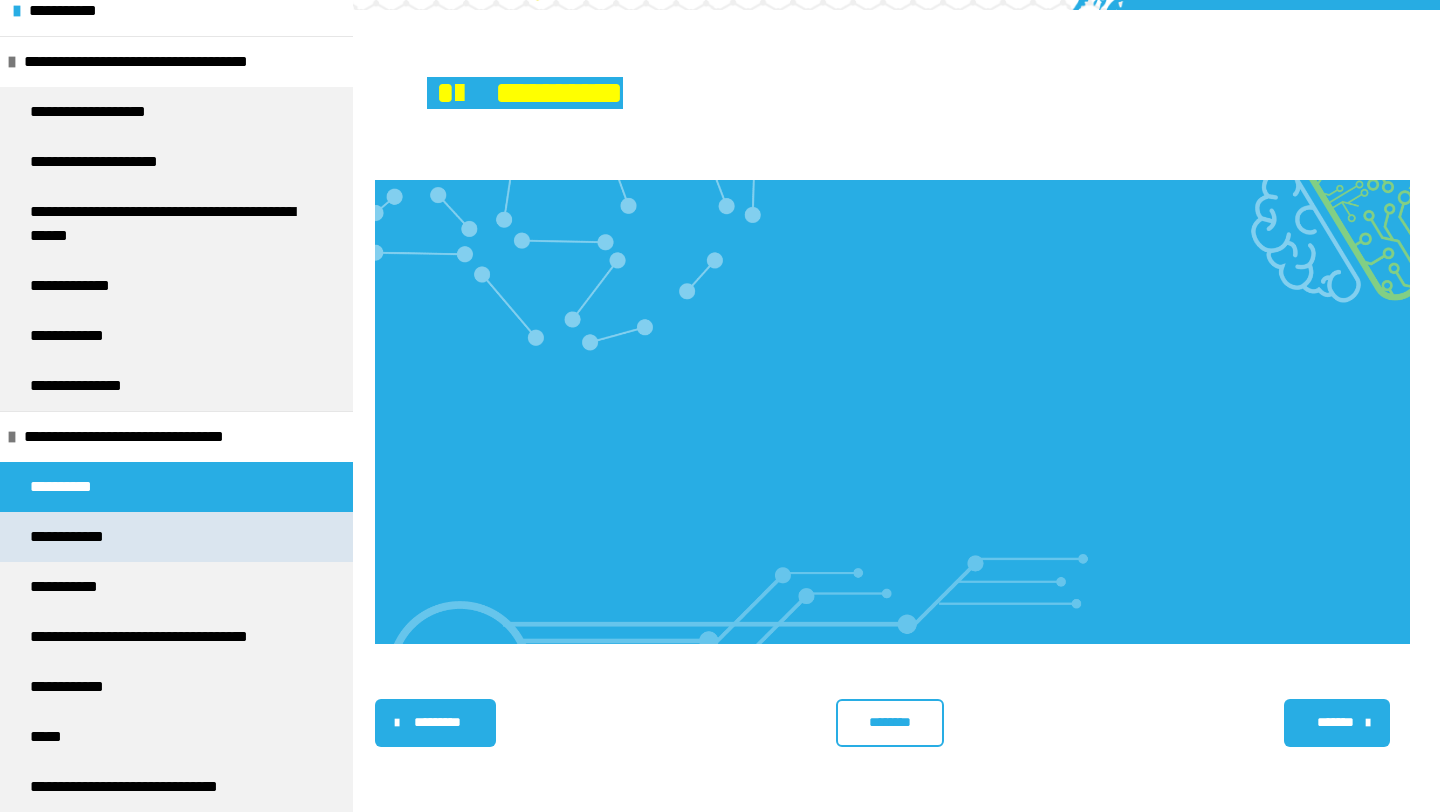 click on "**********" at bounding box center [176, 537] 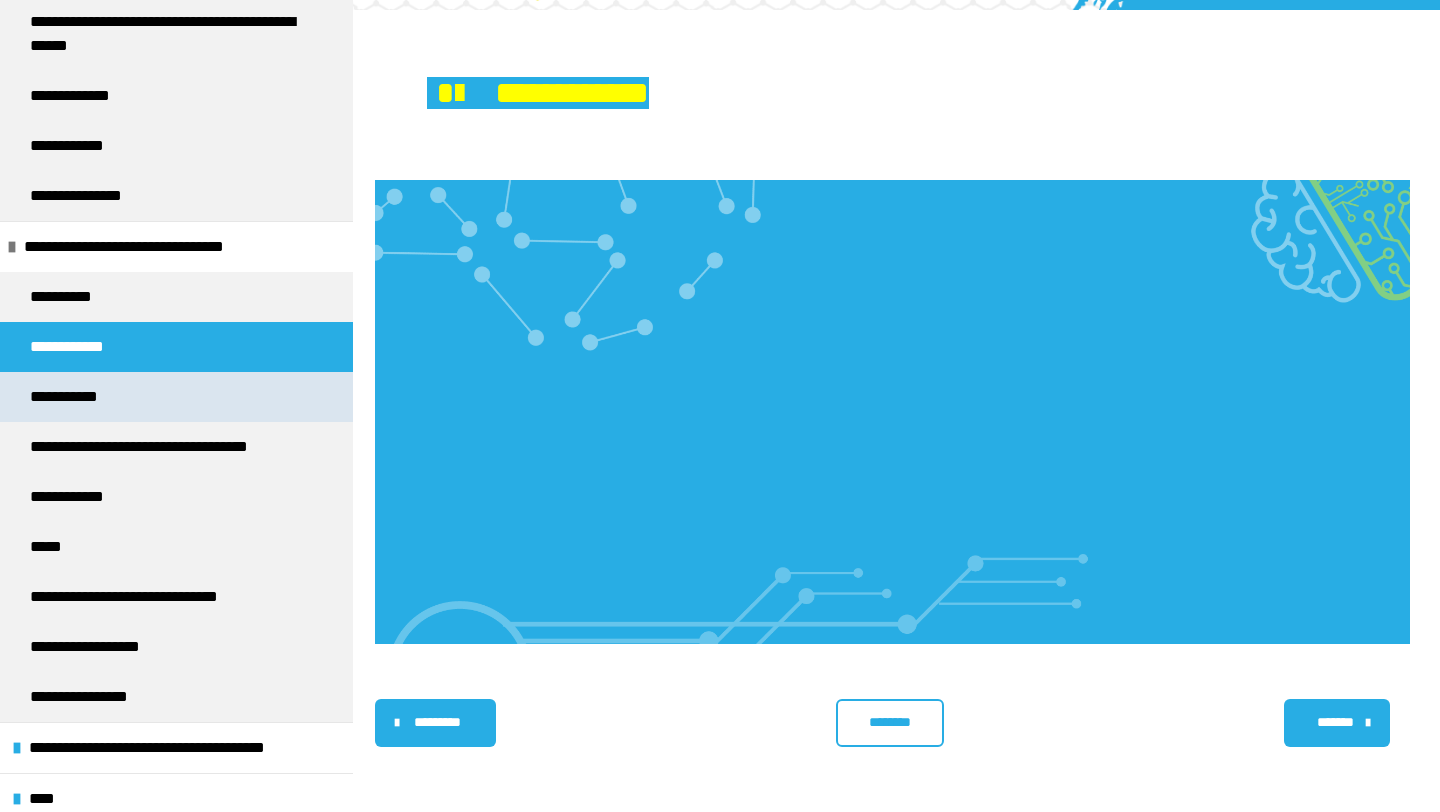 scroll, scrollTop: 318, scrollLeft: 0, axis: vertical 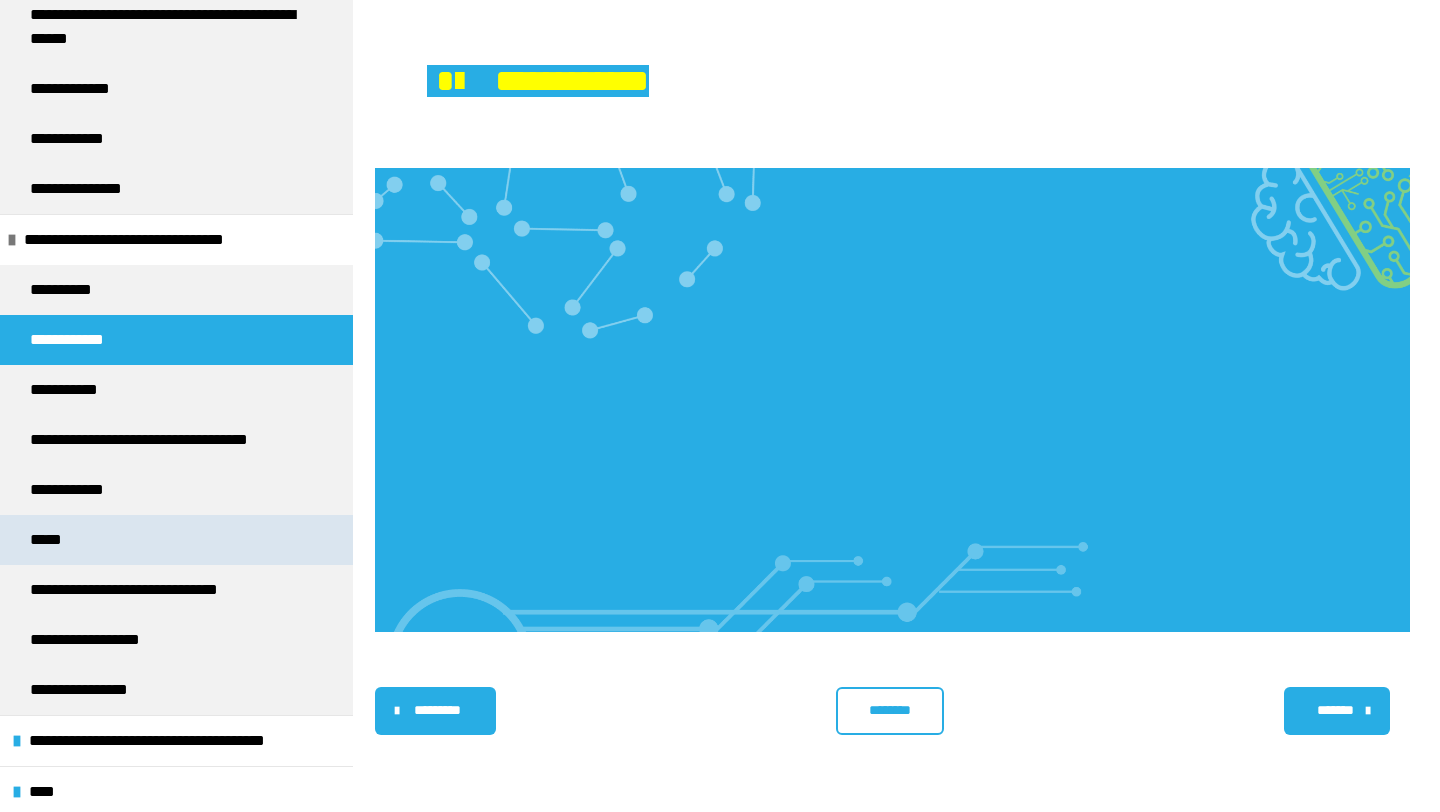 click on "*****" at bounding box center [176, 540] 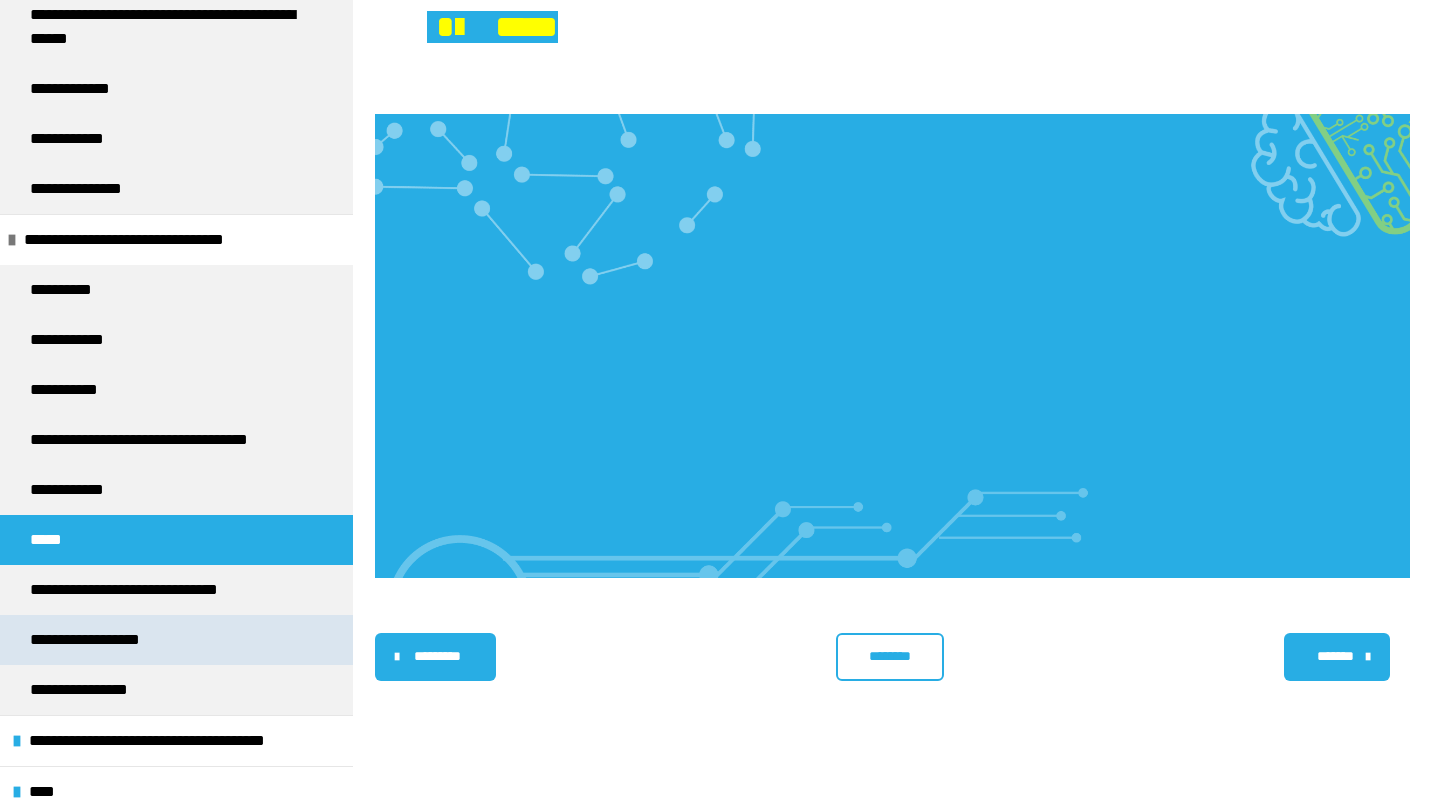 scroll, scrollTop: 340, scrollLeft: 0, axis: vertical 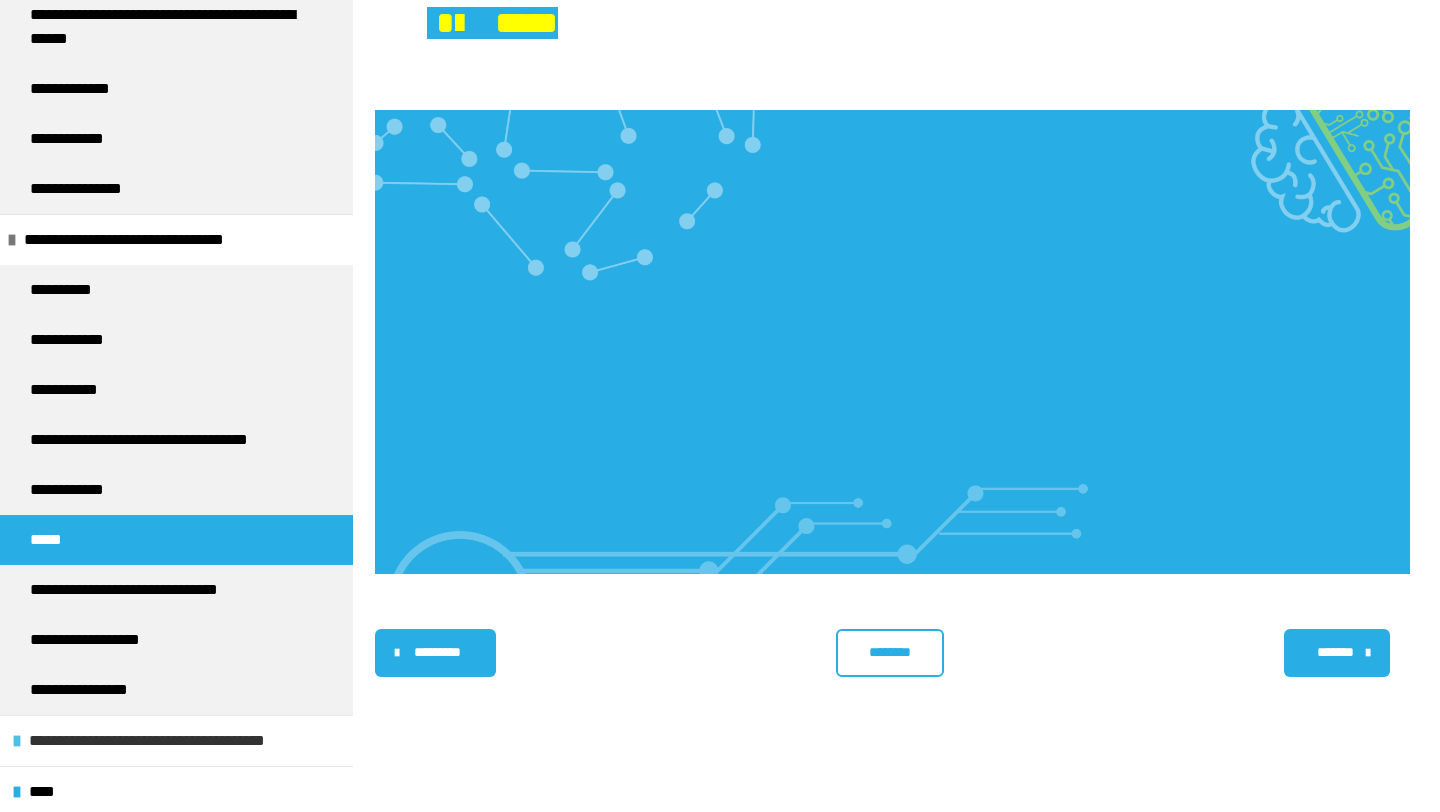 click on "**********" at bounding box center [178, 741] 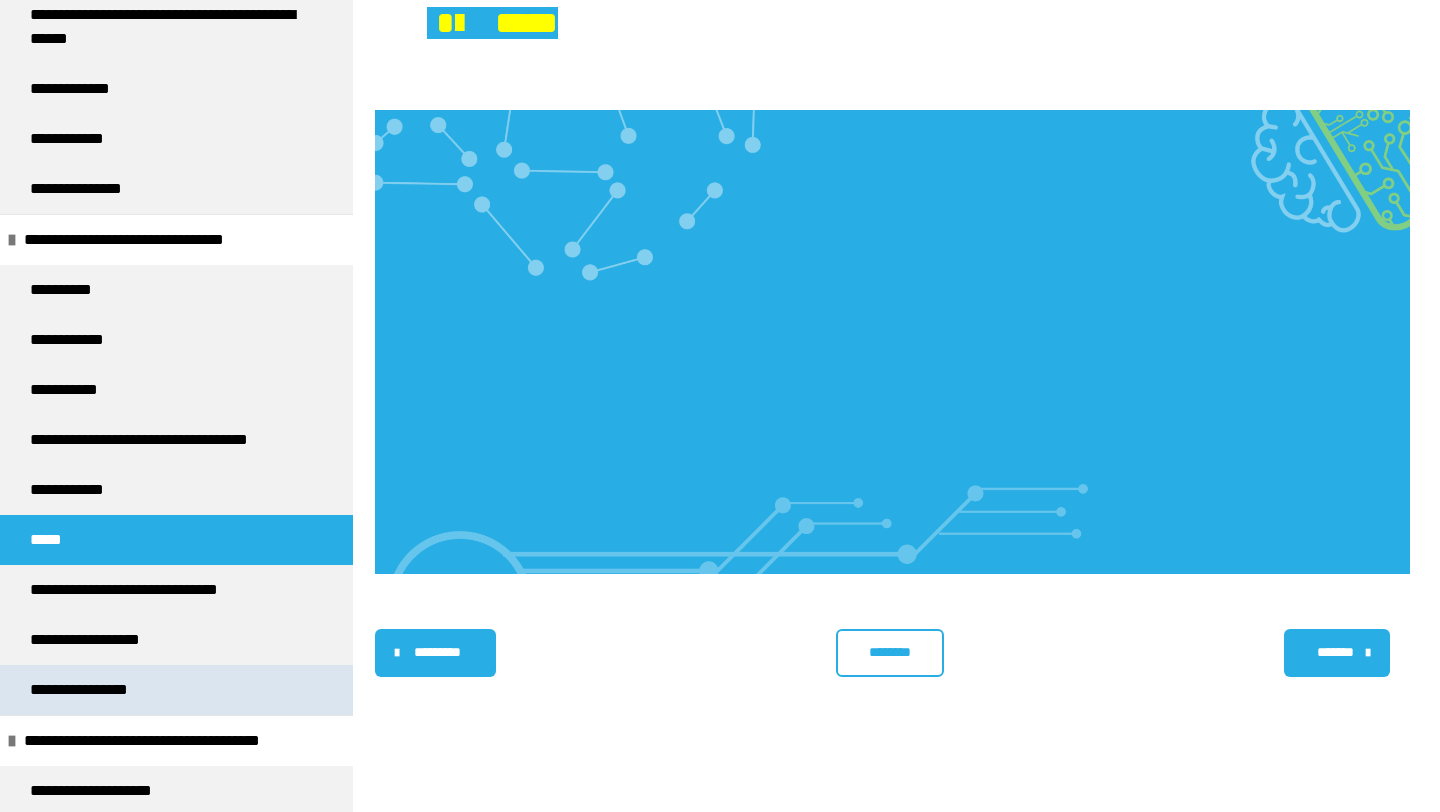 scroll, scrollTop: 453, scrollLeft: 0, axis: vertical 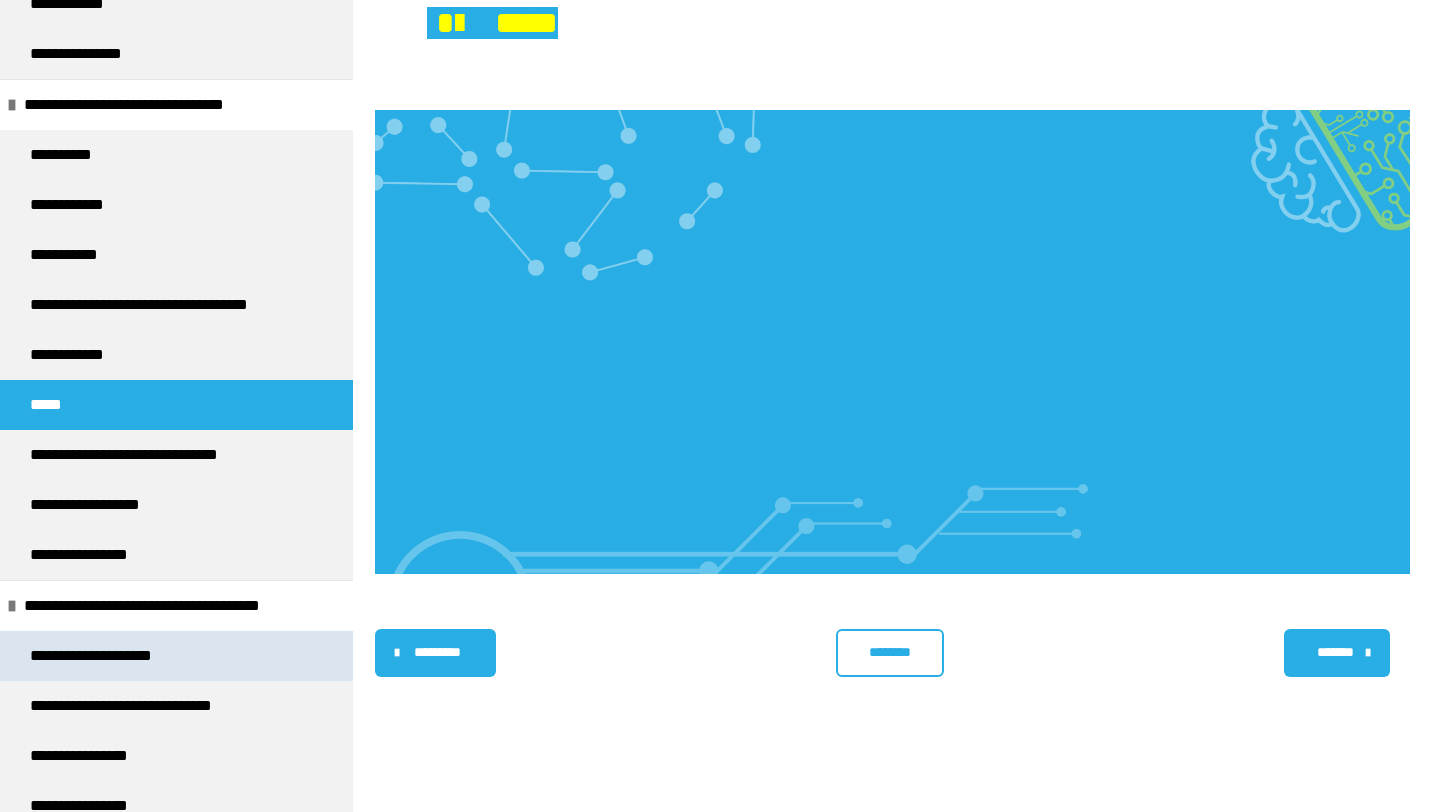 click on "**********" at bounding box center (176, 656) 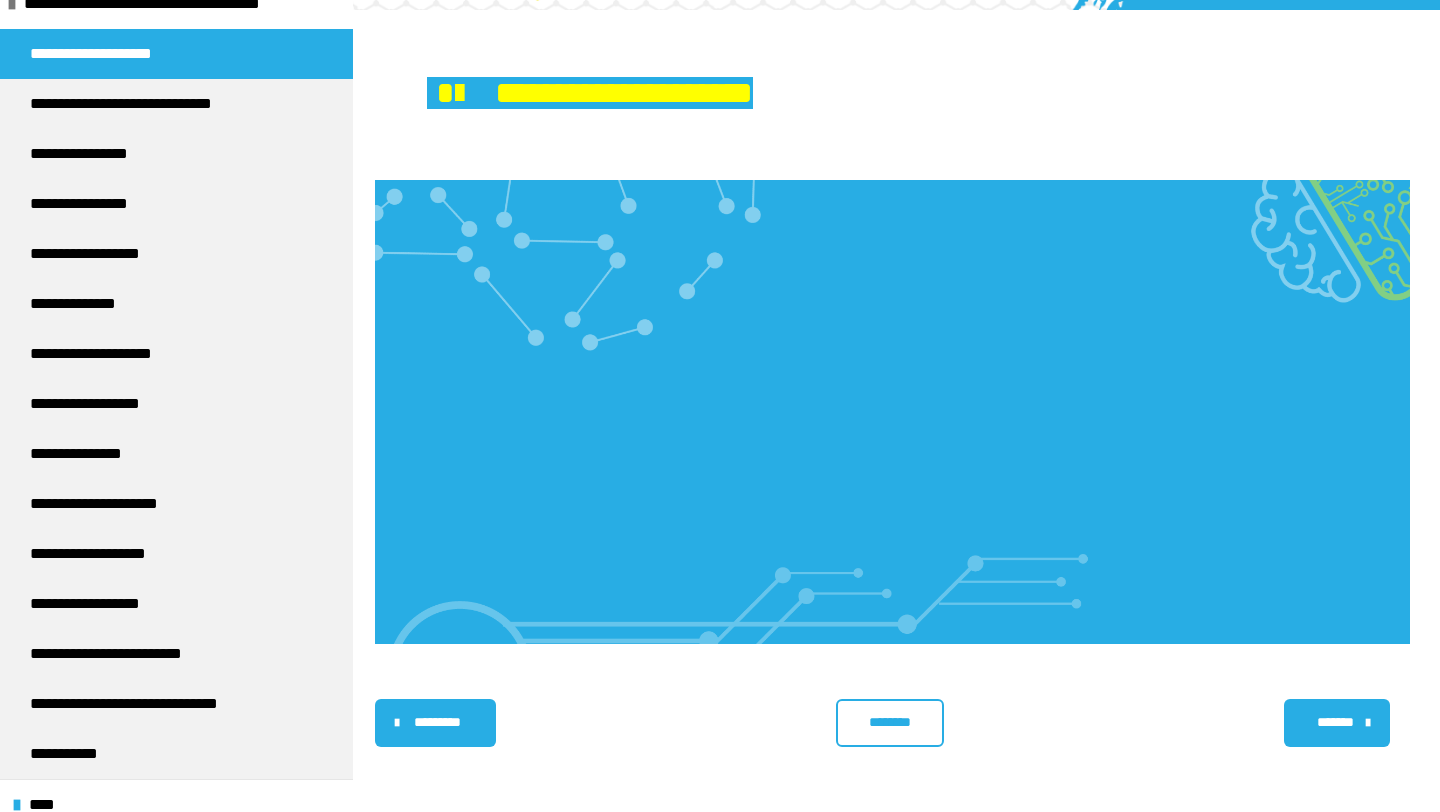 scroll, scrollTop: 1068, scrollLeft: 0, axis: vertical 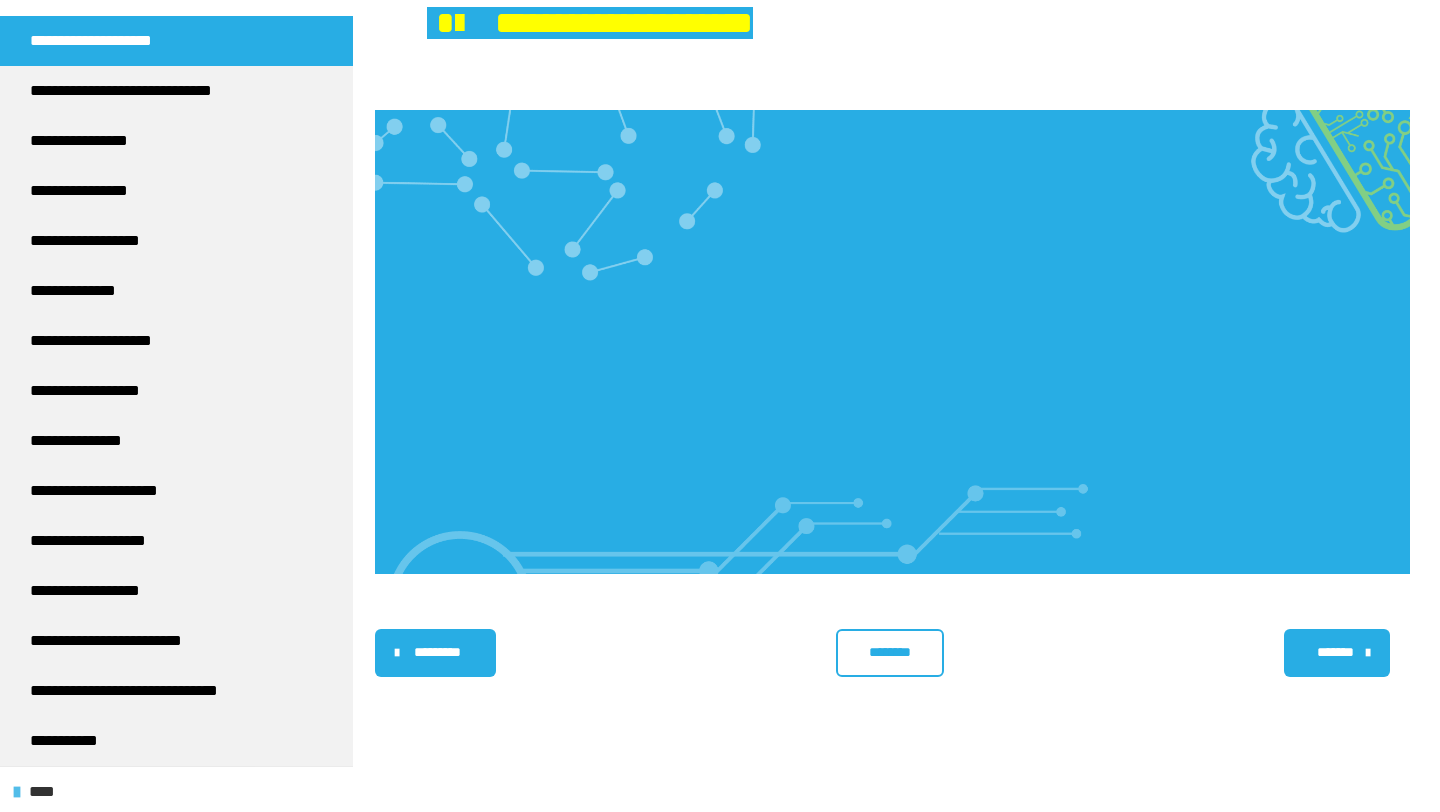 click on "****" at bounding box center (176, 791) 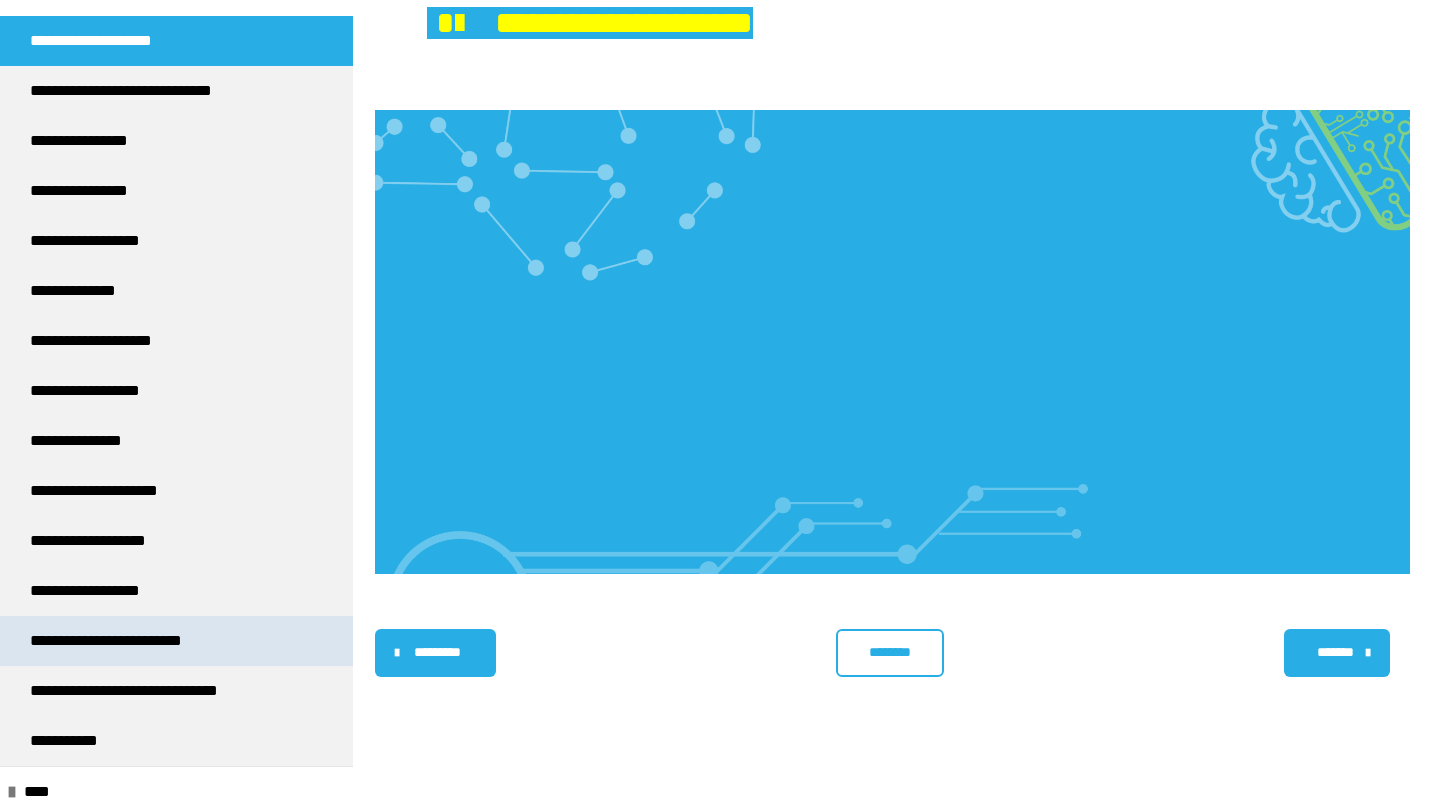 scroll, scrollTop: 1216, scrollLeft: 0, axis: vertical 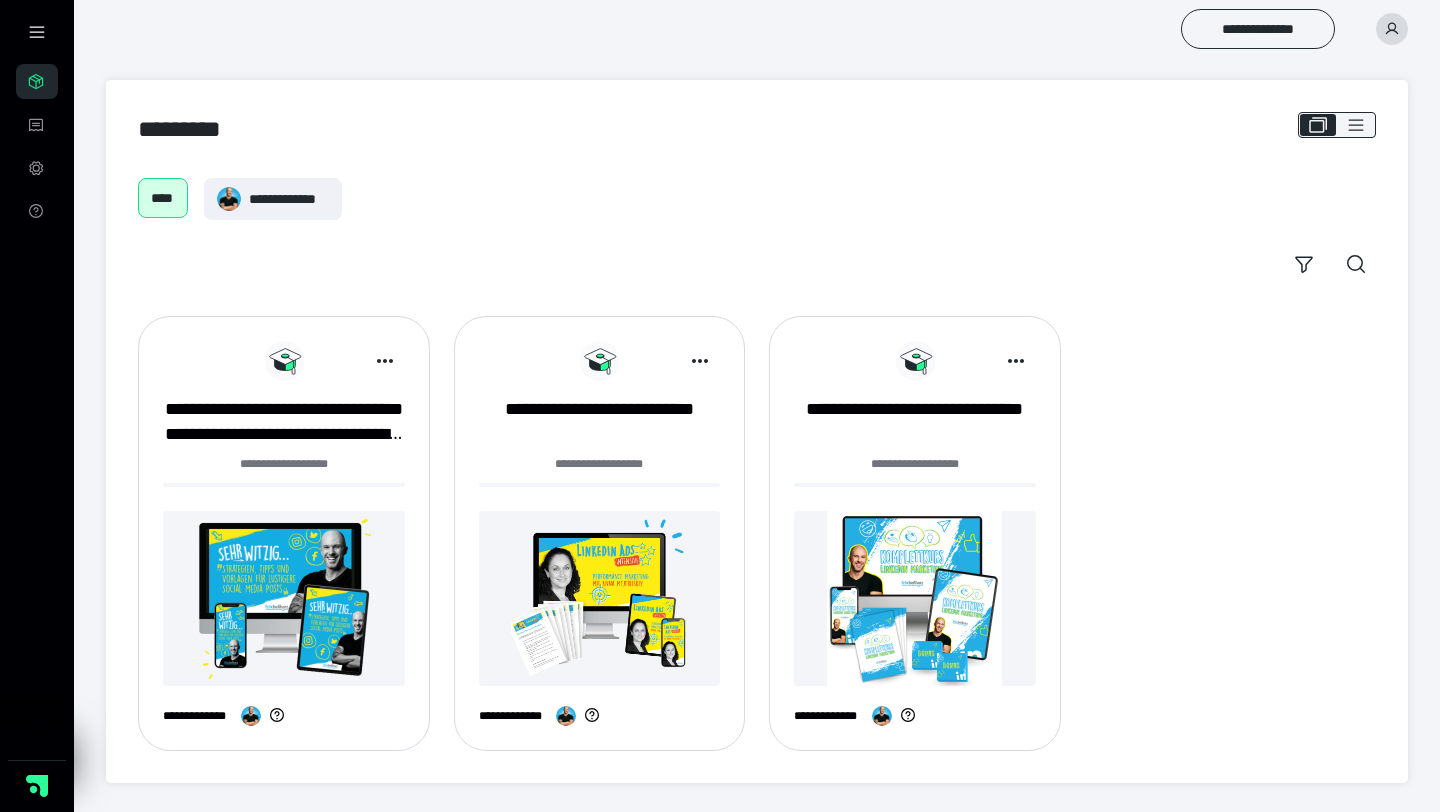 click at bounding box center [600, 598] 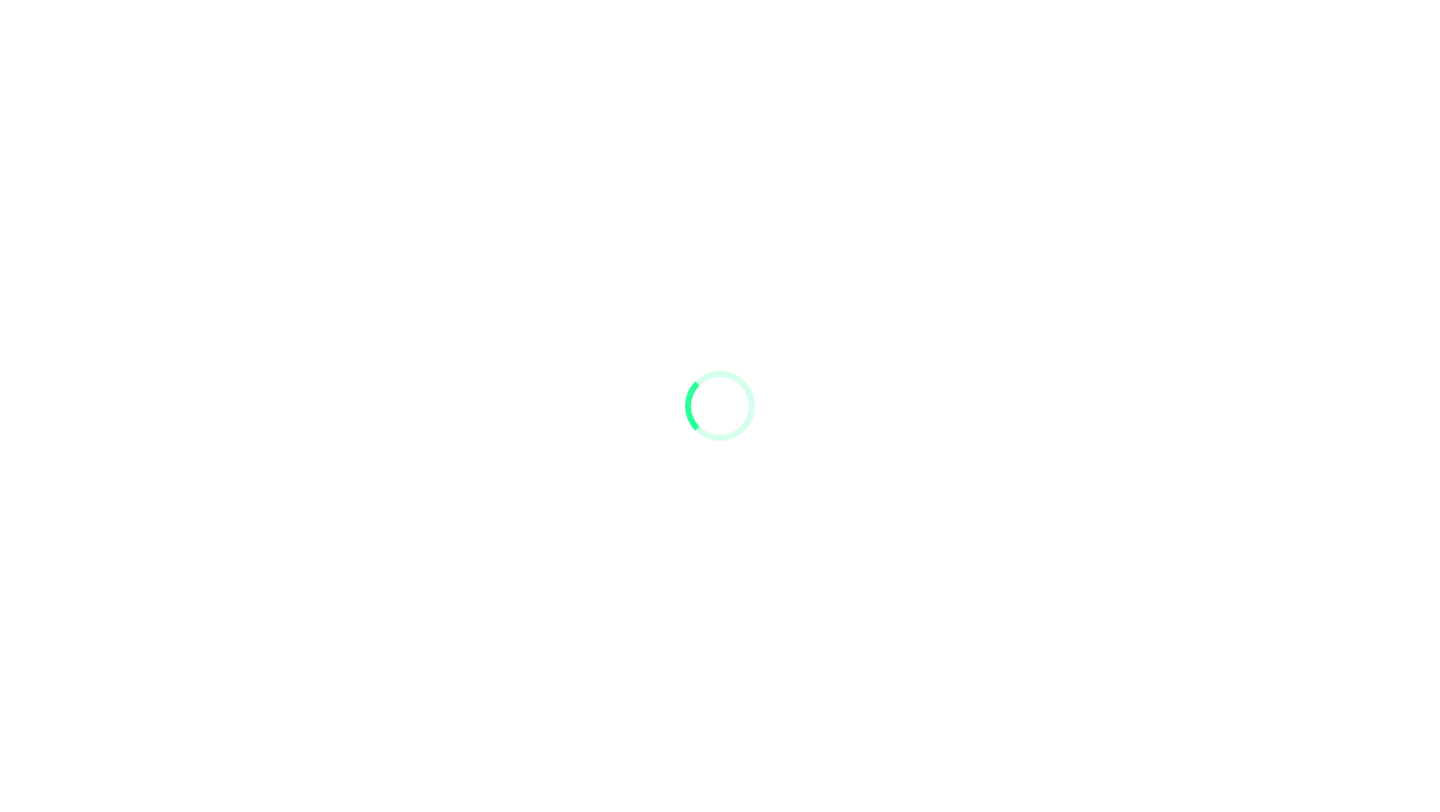 scroll, scrollTop: 0, scrollLeft: 0, axis: both 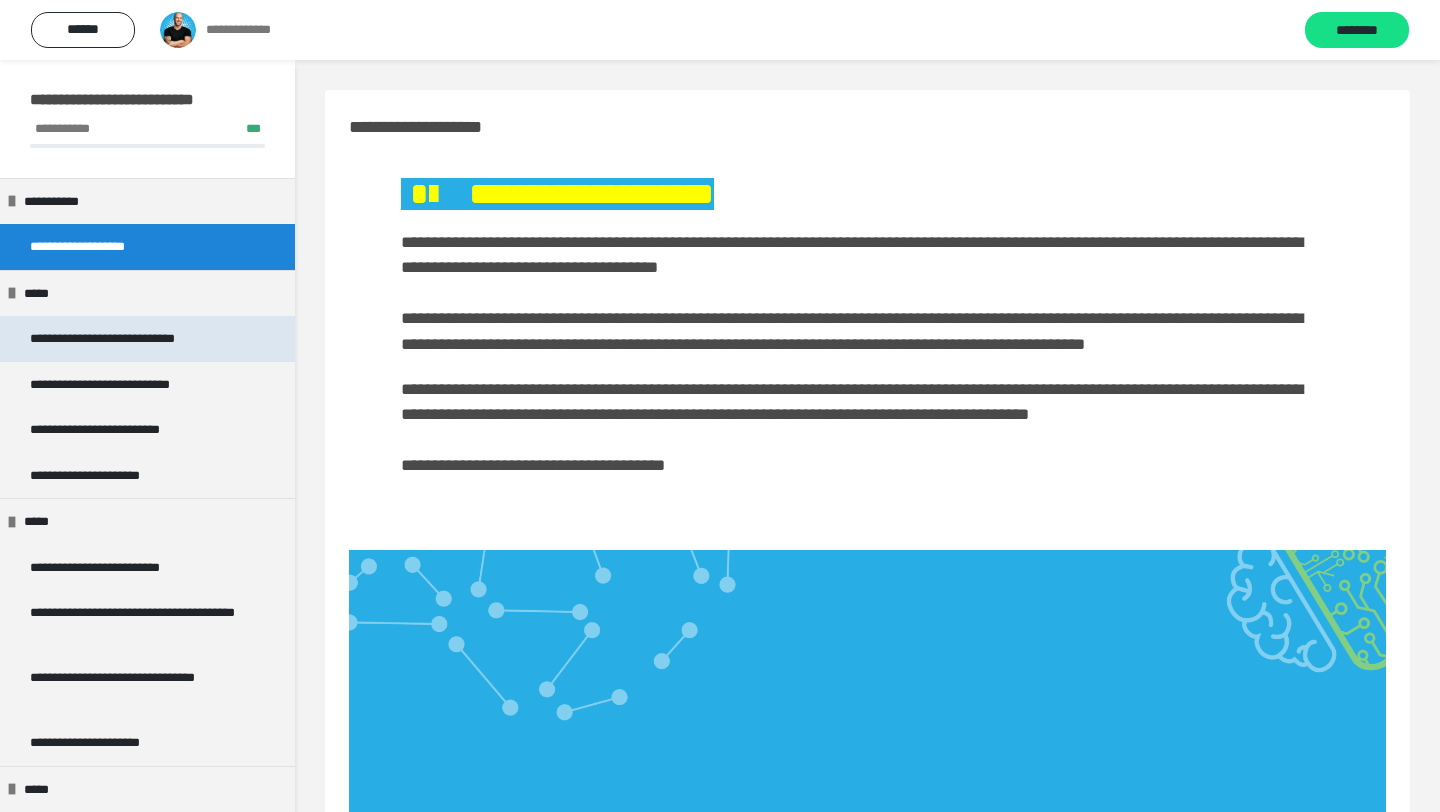 click on "**********" at bounding box center [131, 339] 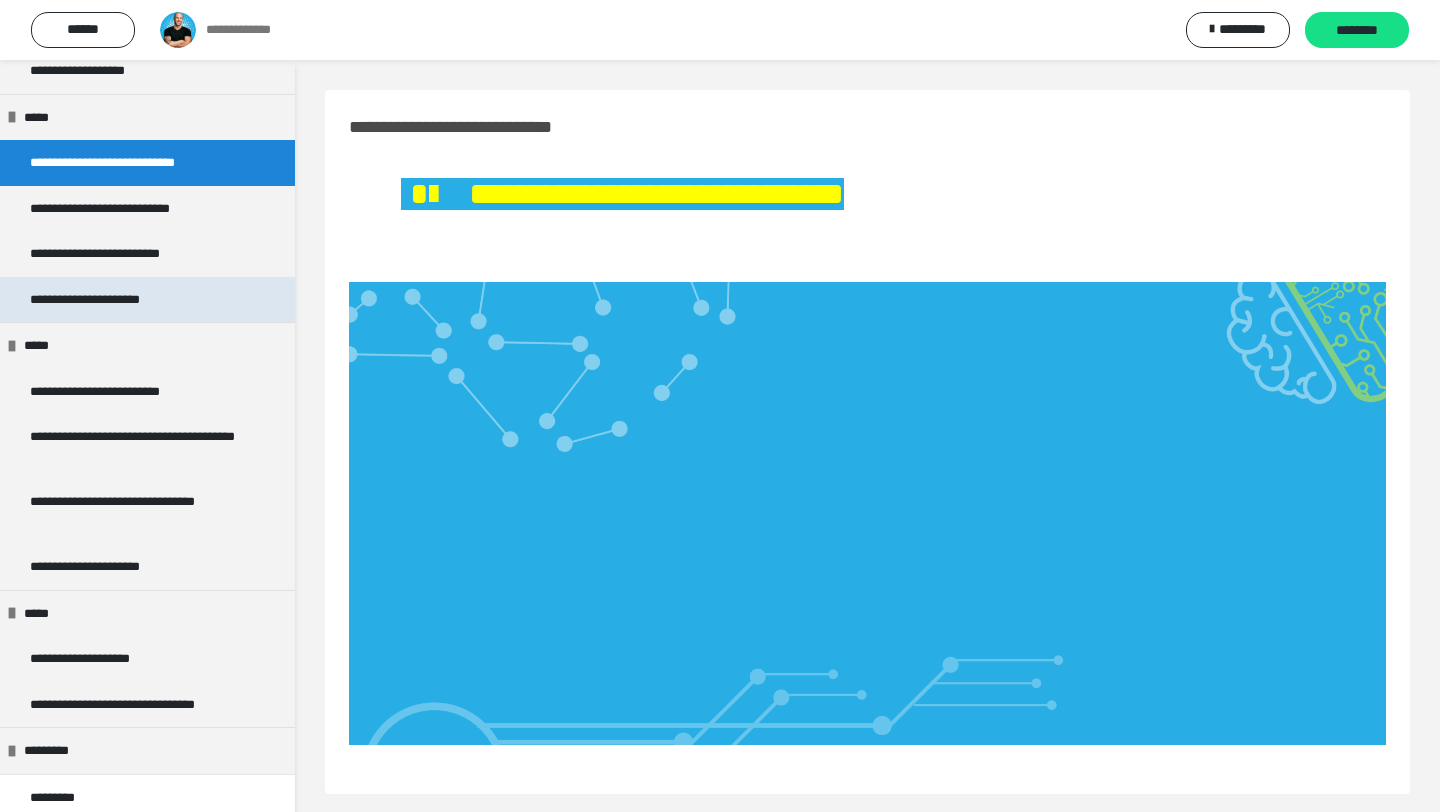 scroll, scrollTop: 189, scrollLeft: 0, axis: vertical 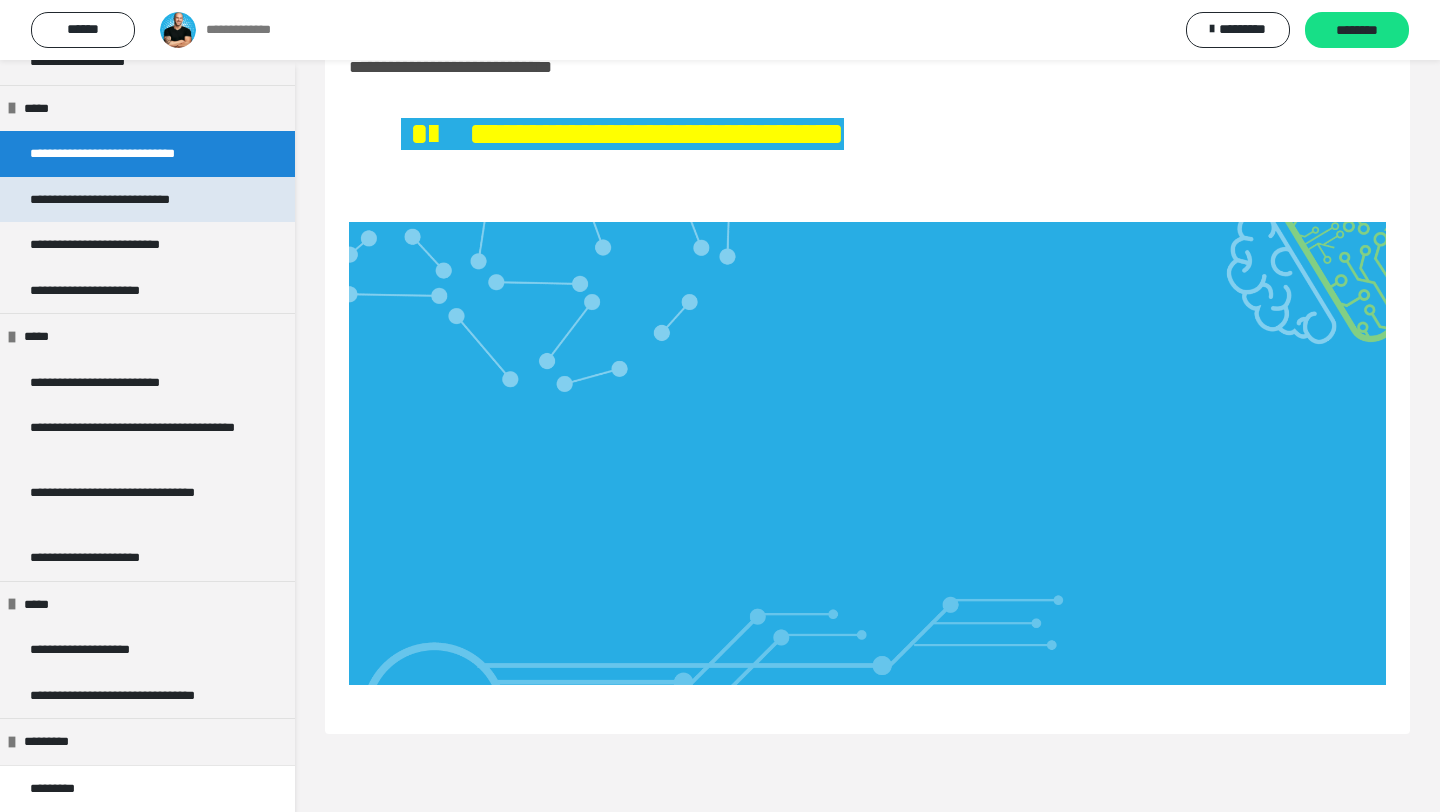 click on "**********" at bounding box center (126, 200) 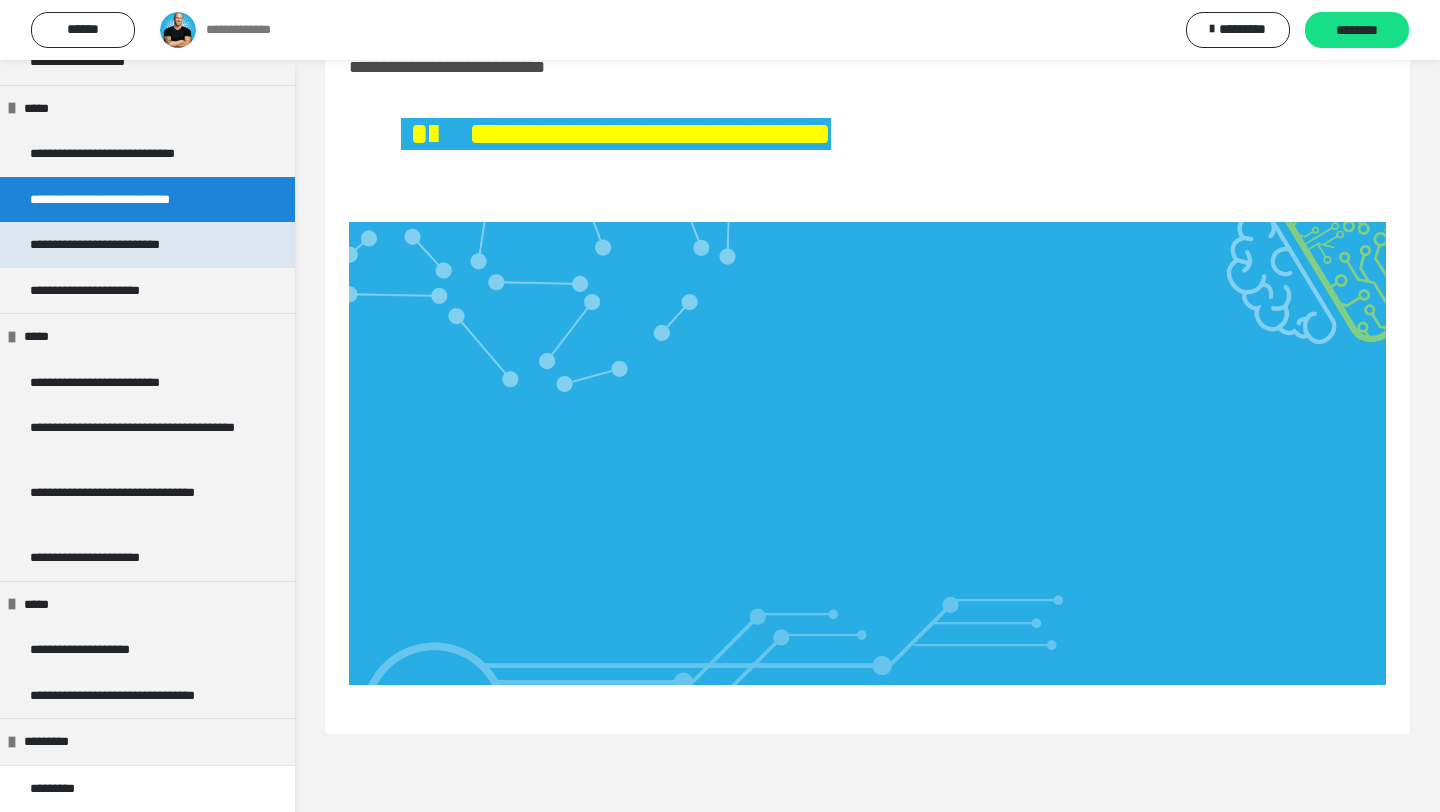 click on "**********" at bounding box center (119, 245) 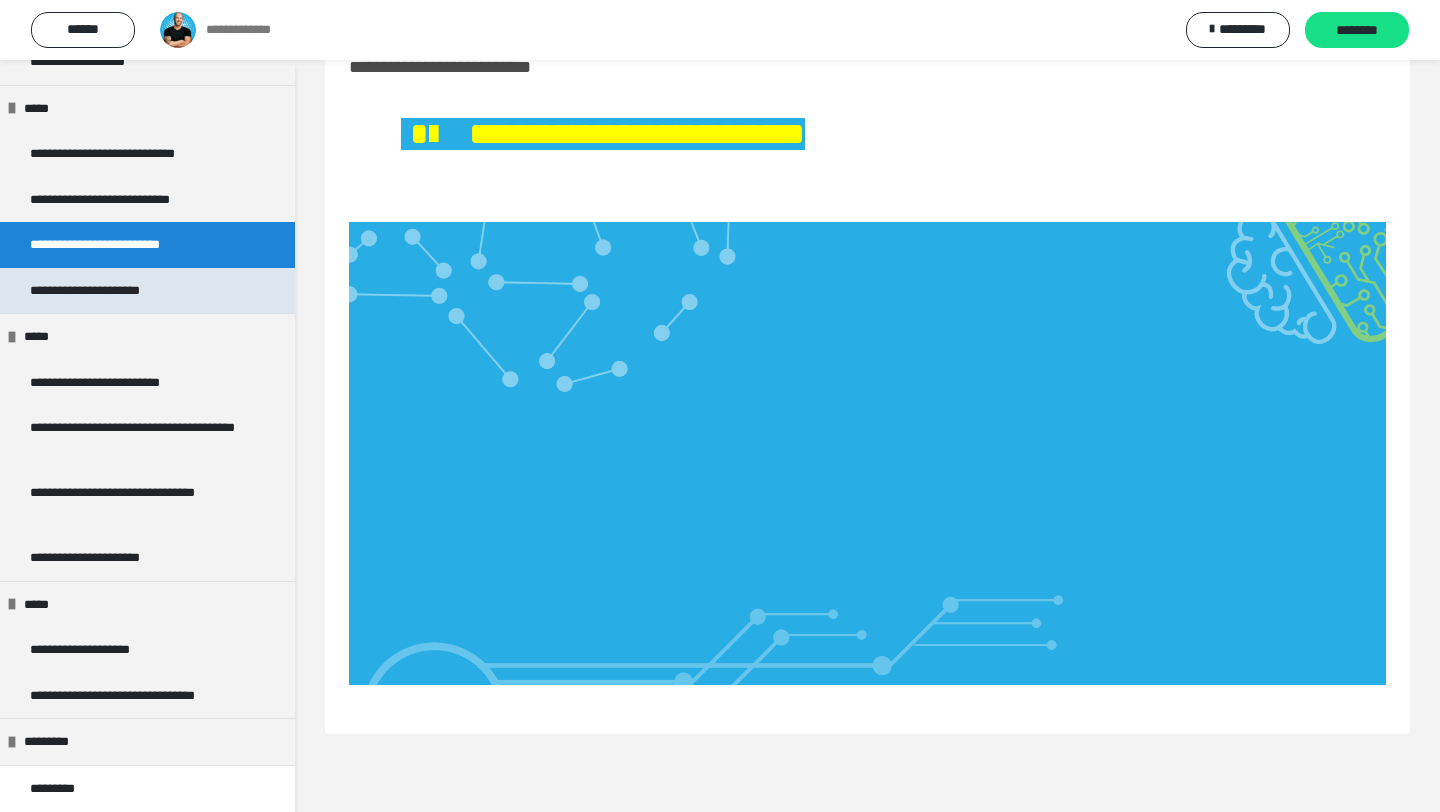 click on "**********" at bounding box center [106, 291] 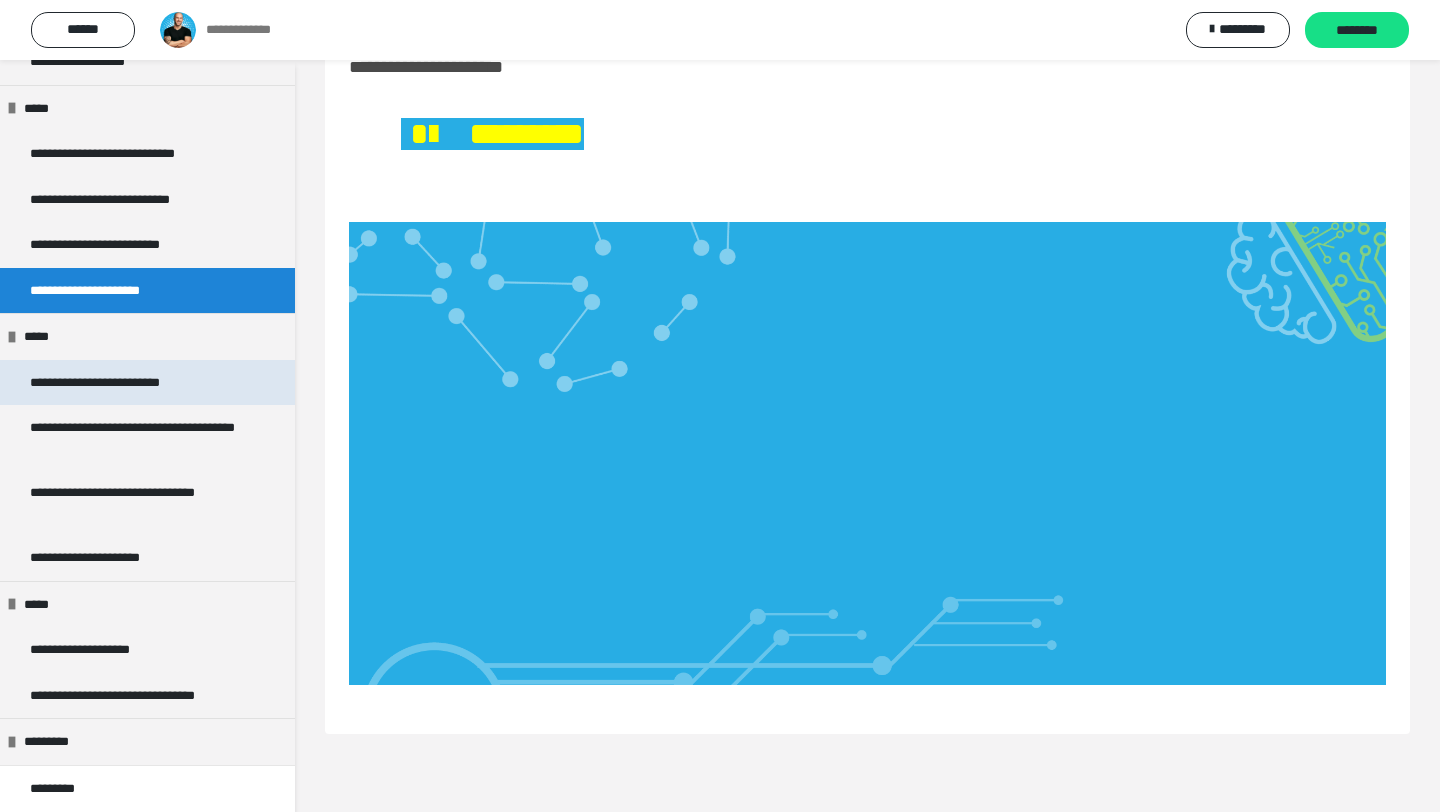 click on "**********" at bounding box center (120, 383) 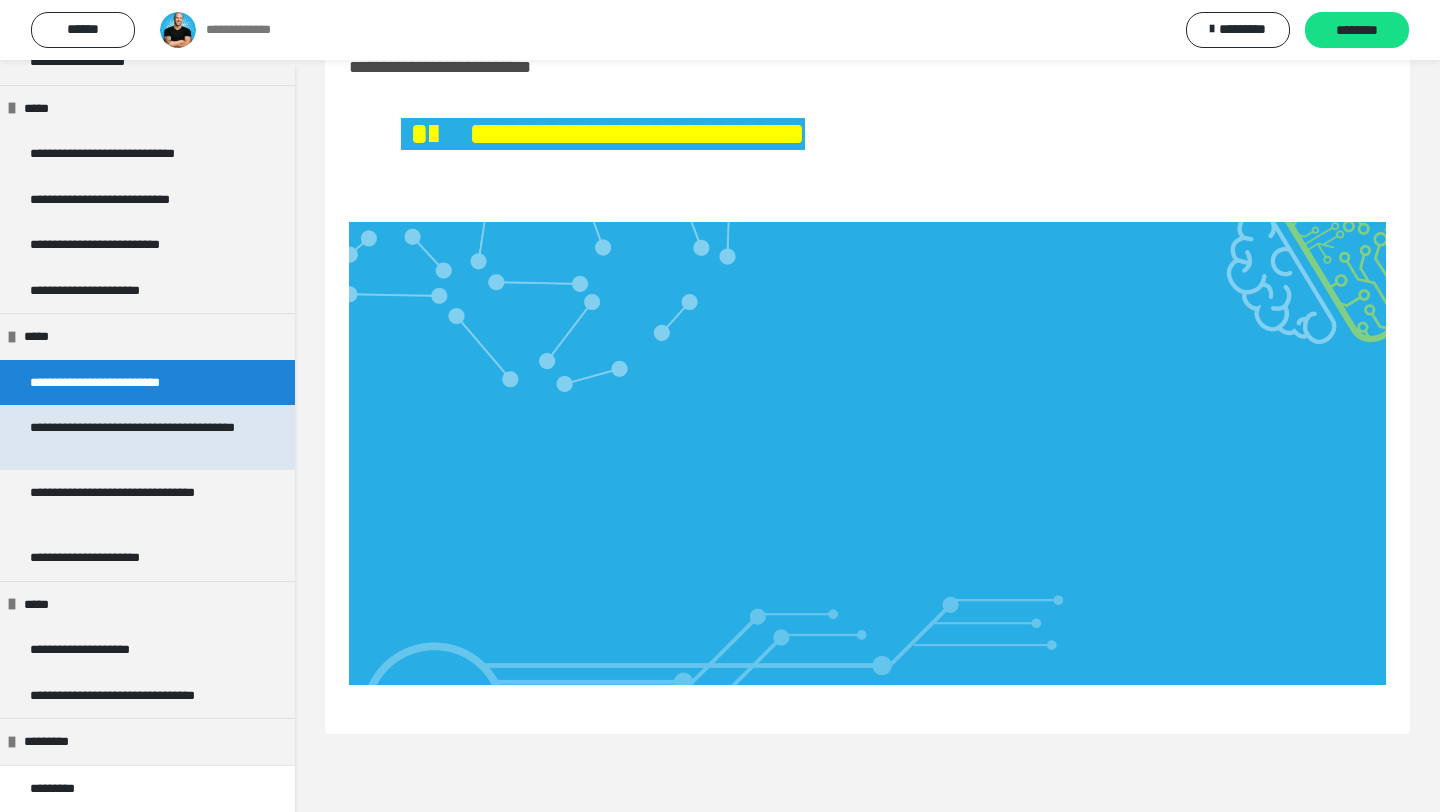click on "**********" at bounding box center (139, 437) 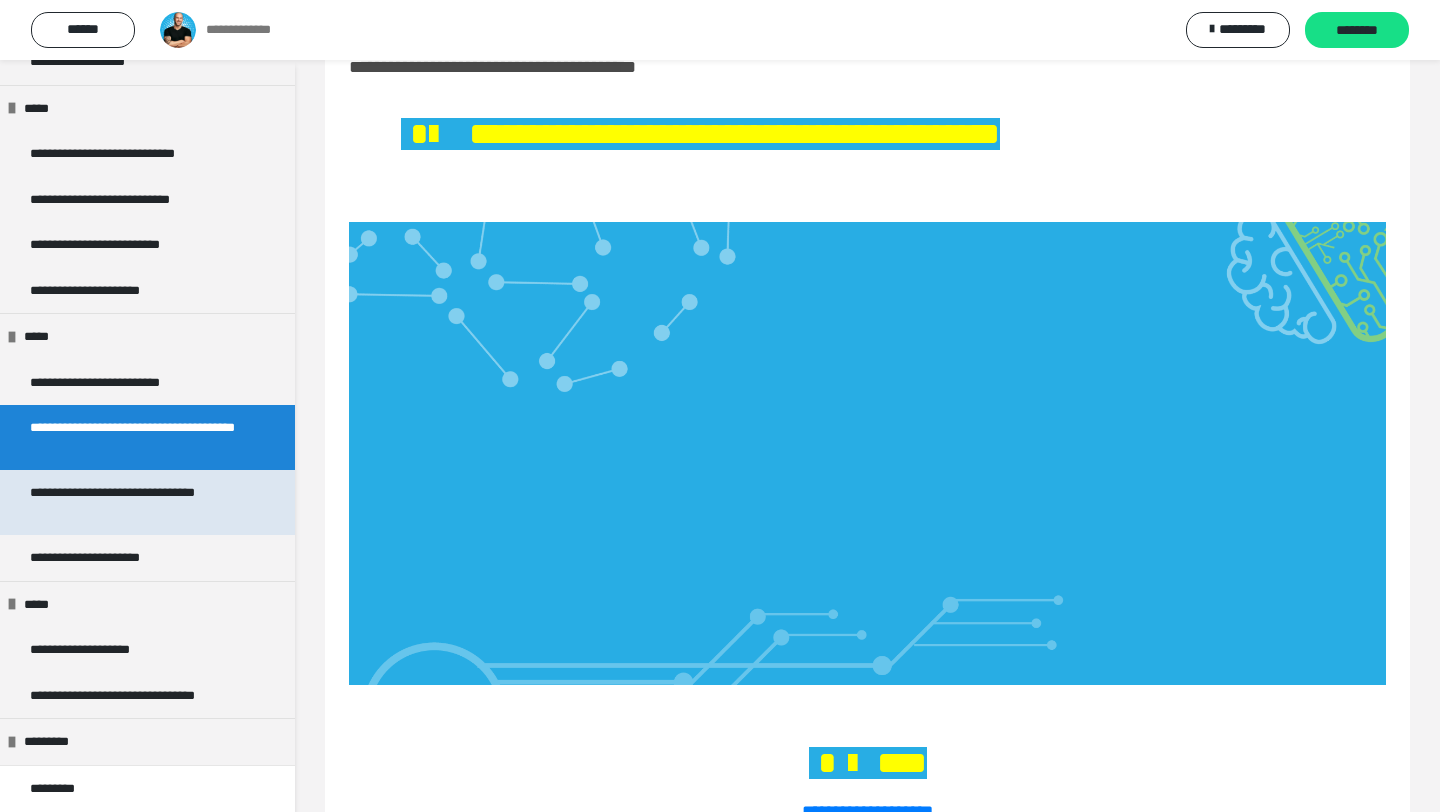 click on "**********" at bounding box center (139, 502) 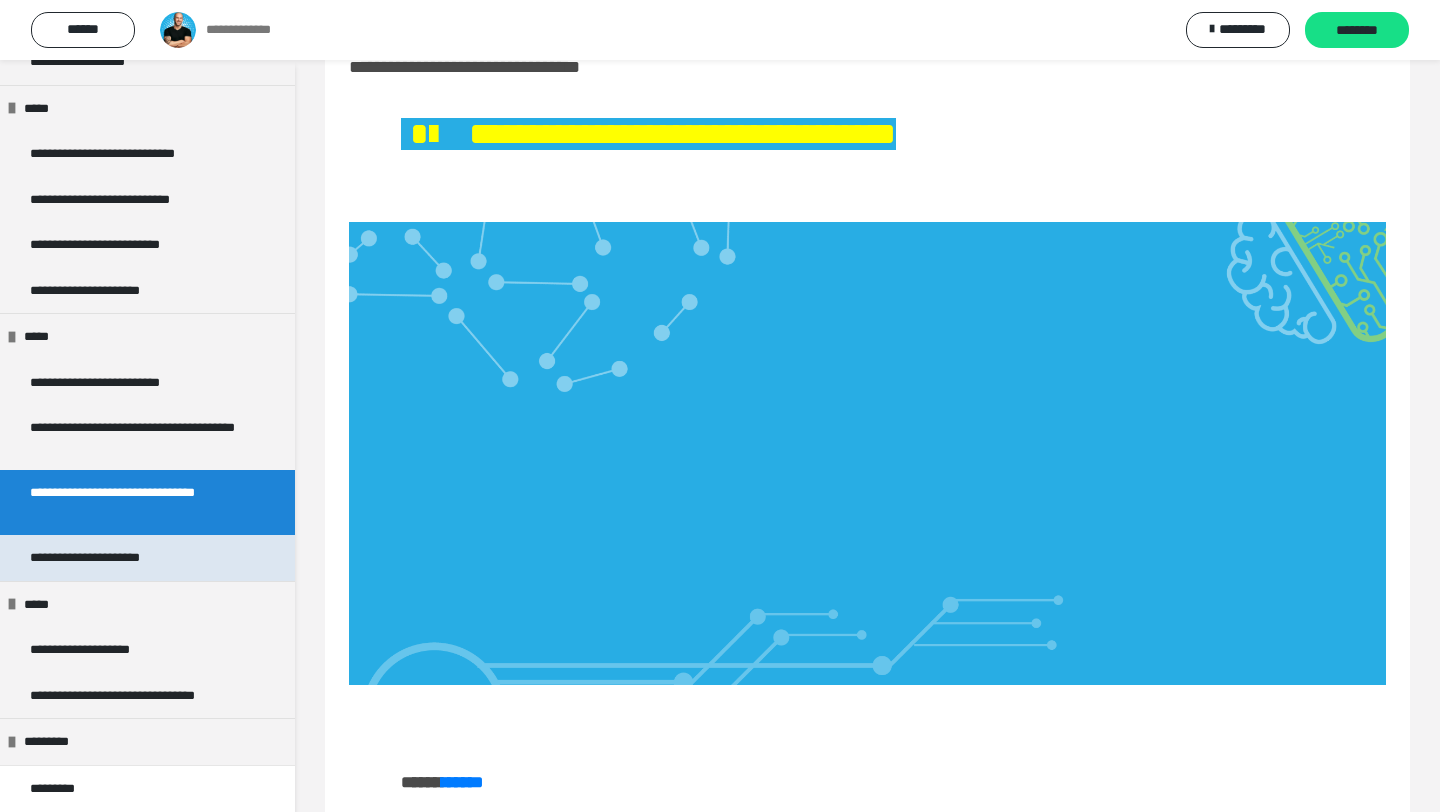 click on "**********" at bounding box center [107, 558] 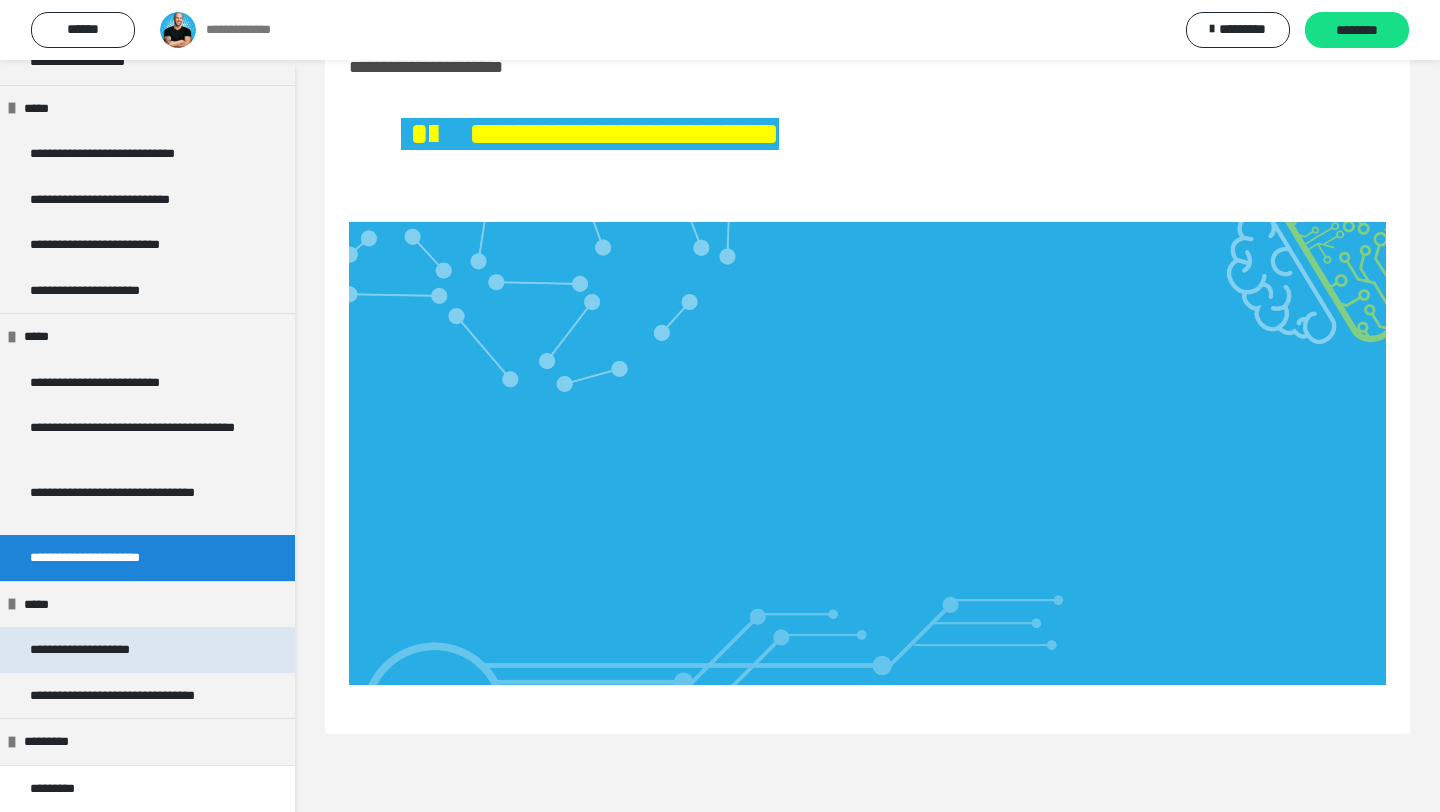 click on "**********" at bounding box center [93, 650] 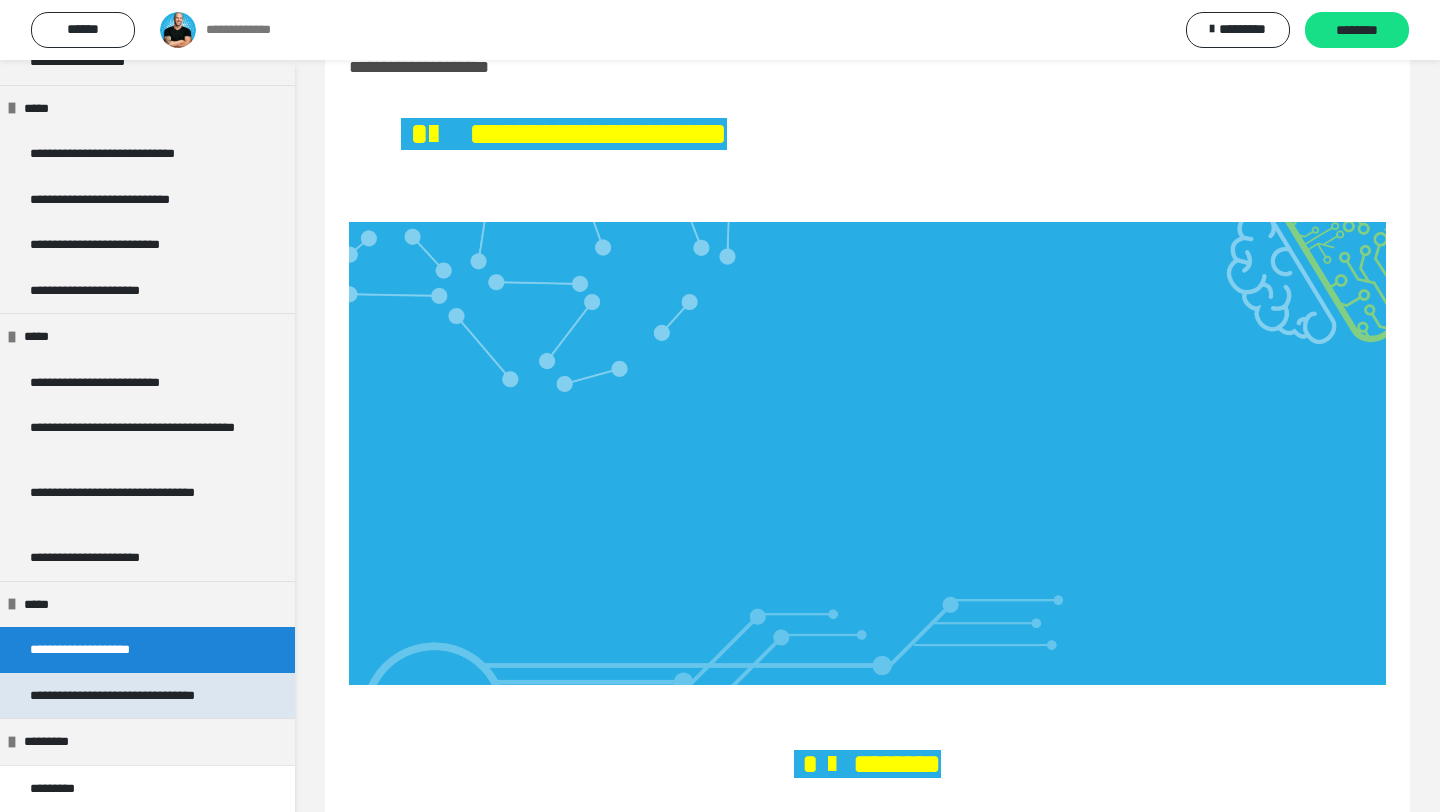 click on "**********" at bounding box center [139, 696] 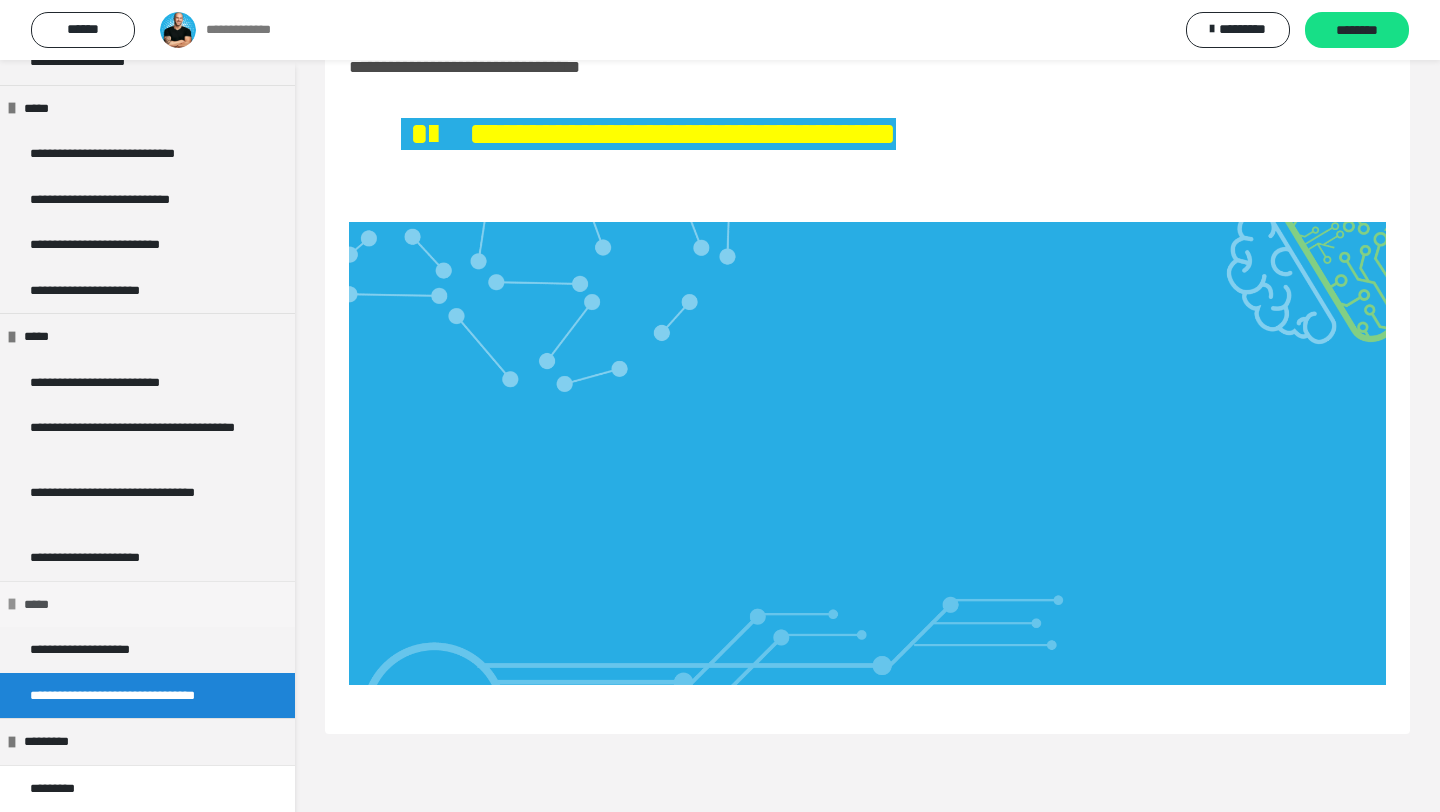 scroll, scrollTop: 189, scrollLeft: 0, axis: vertical 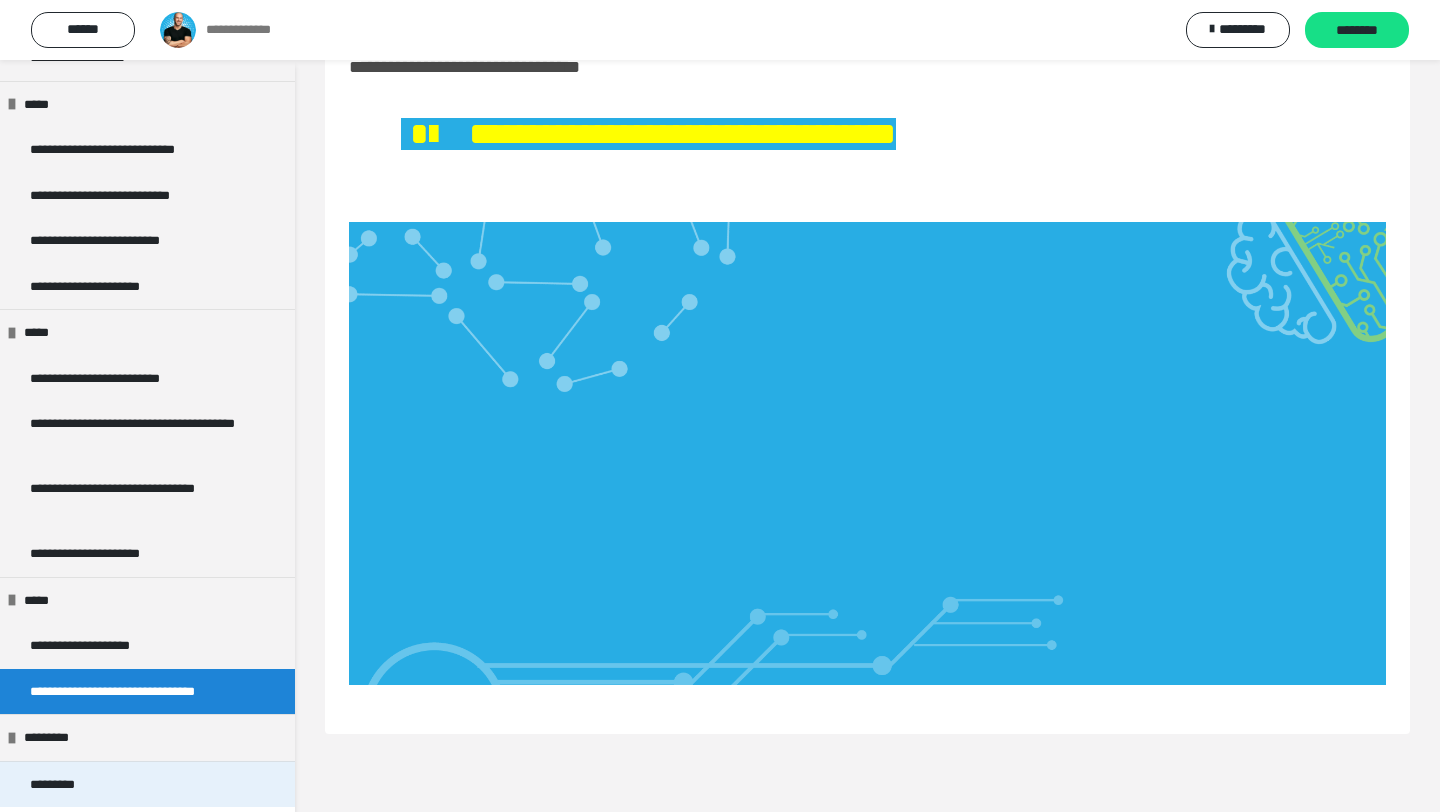 click on "*********" at bounding box center [147, 784] 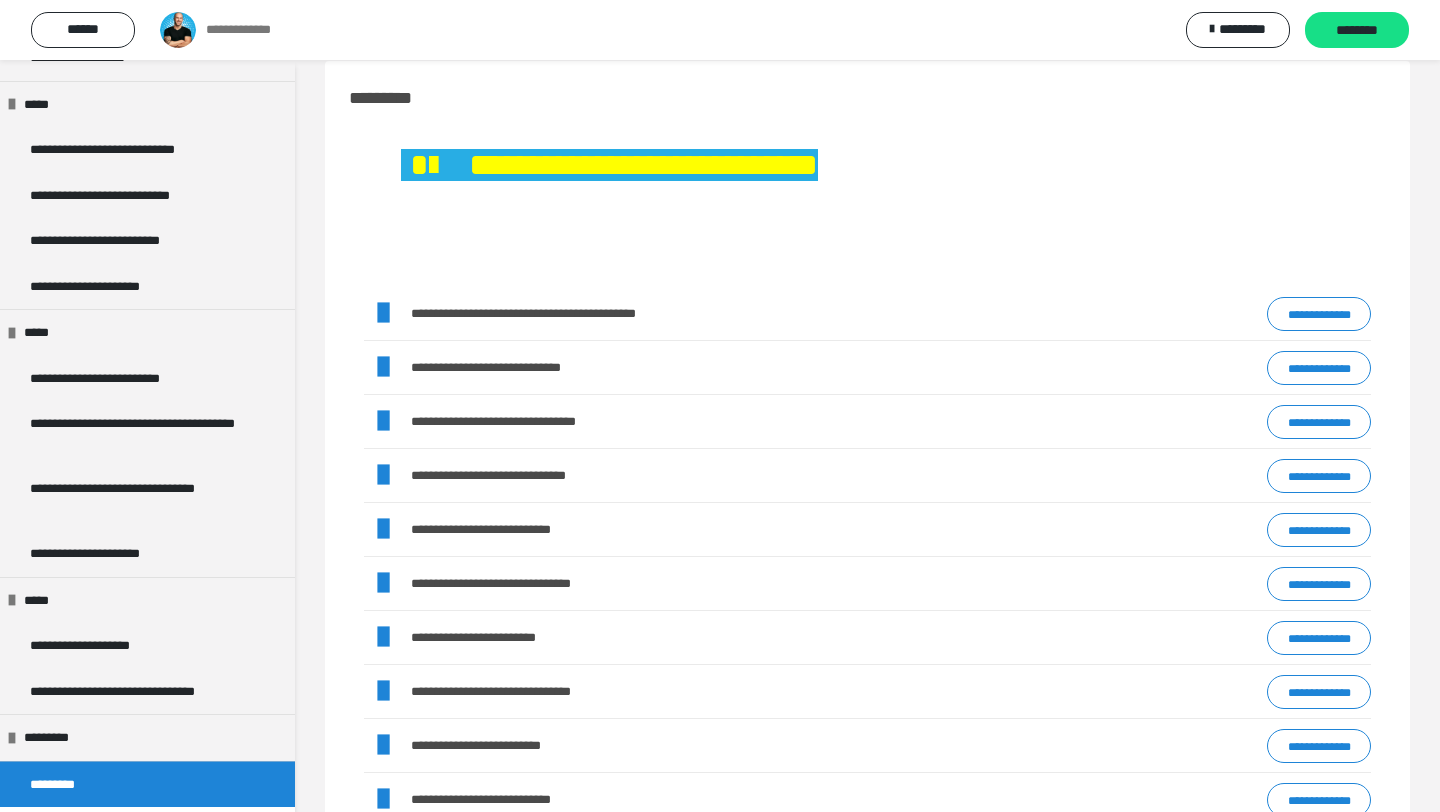 scroll, scrollTop: 0, scrollLeft: 0, axis: both 